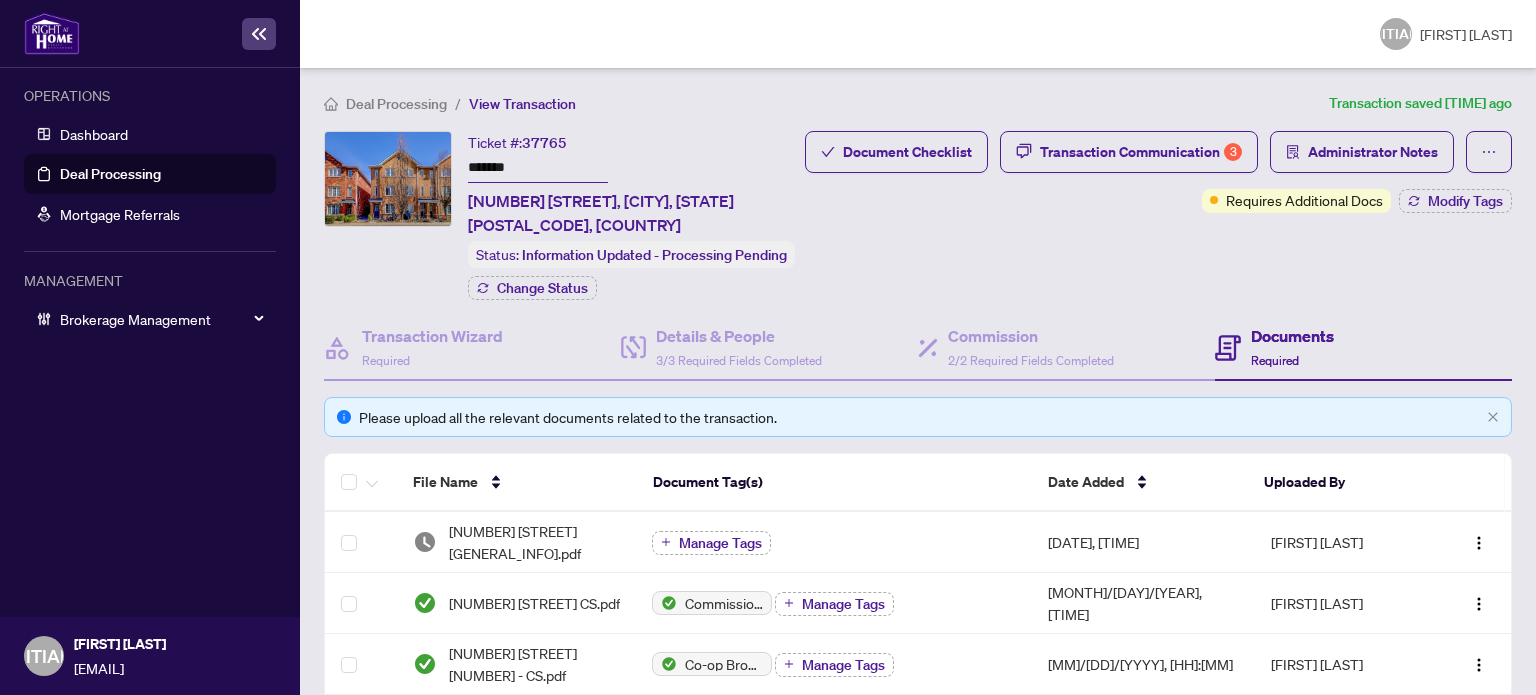 scroll, scrollTop: 0, scrollLeft: 0, axis: both 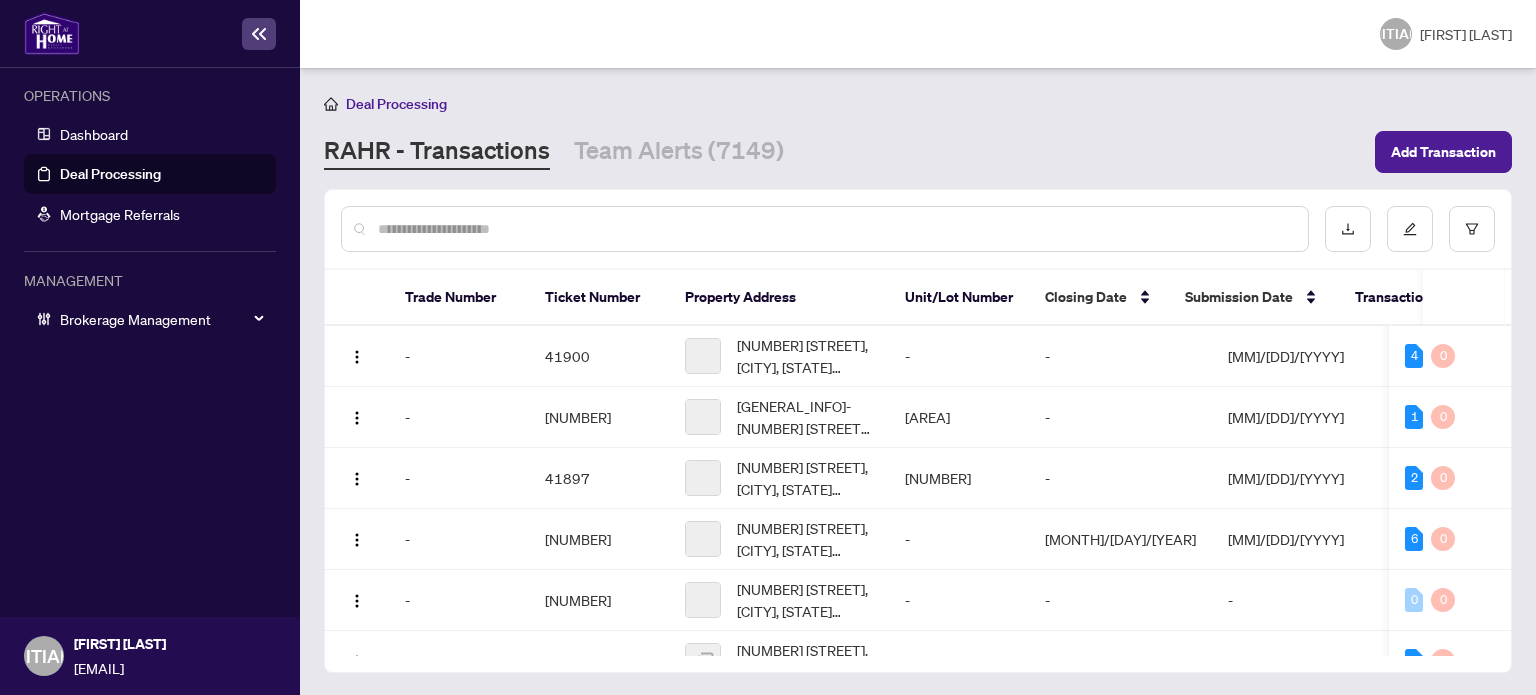 click at bounding box center (825, 229) 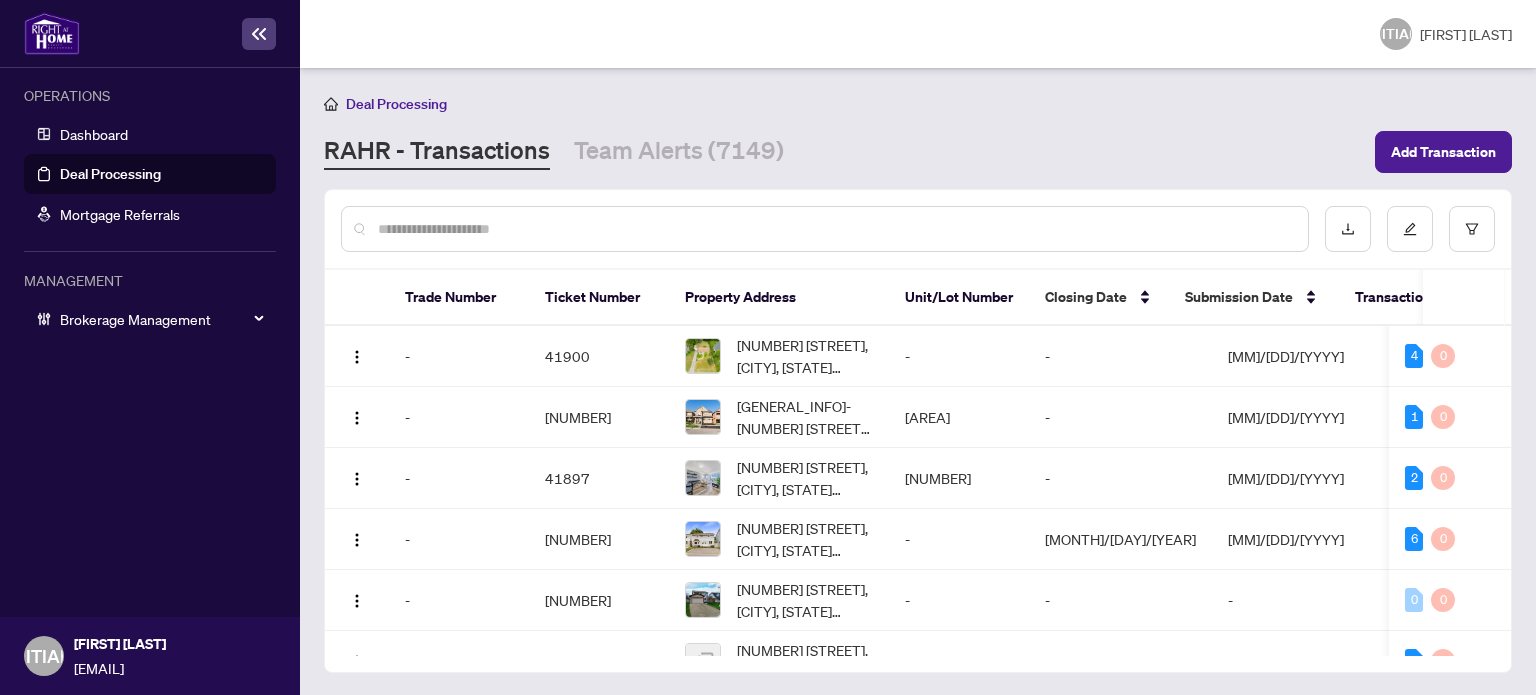 click at bounding box center (835, 229) 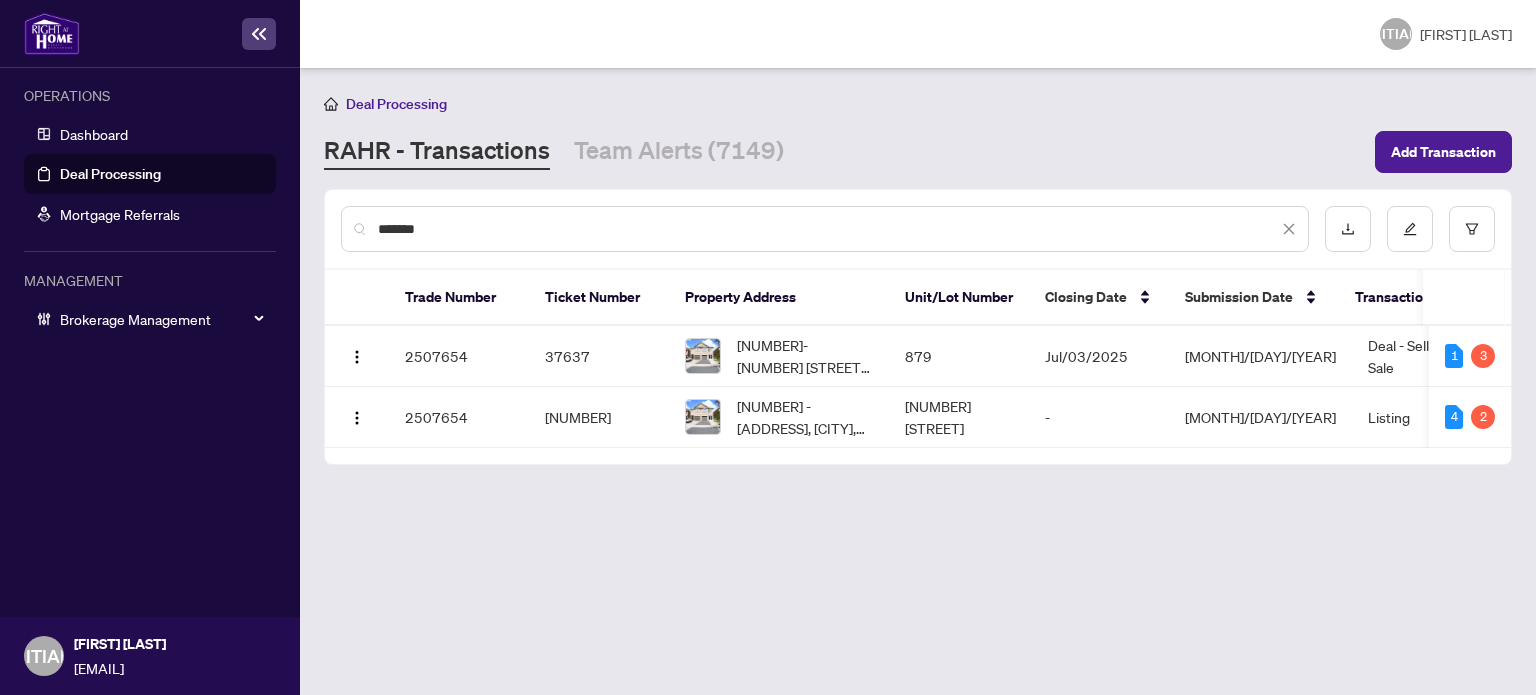 type on "*******" 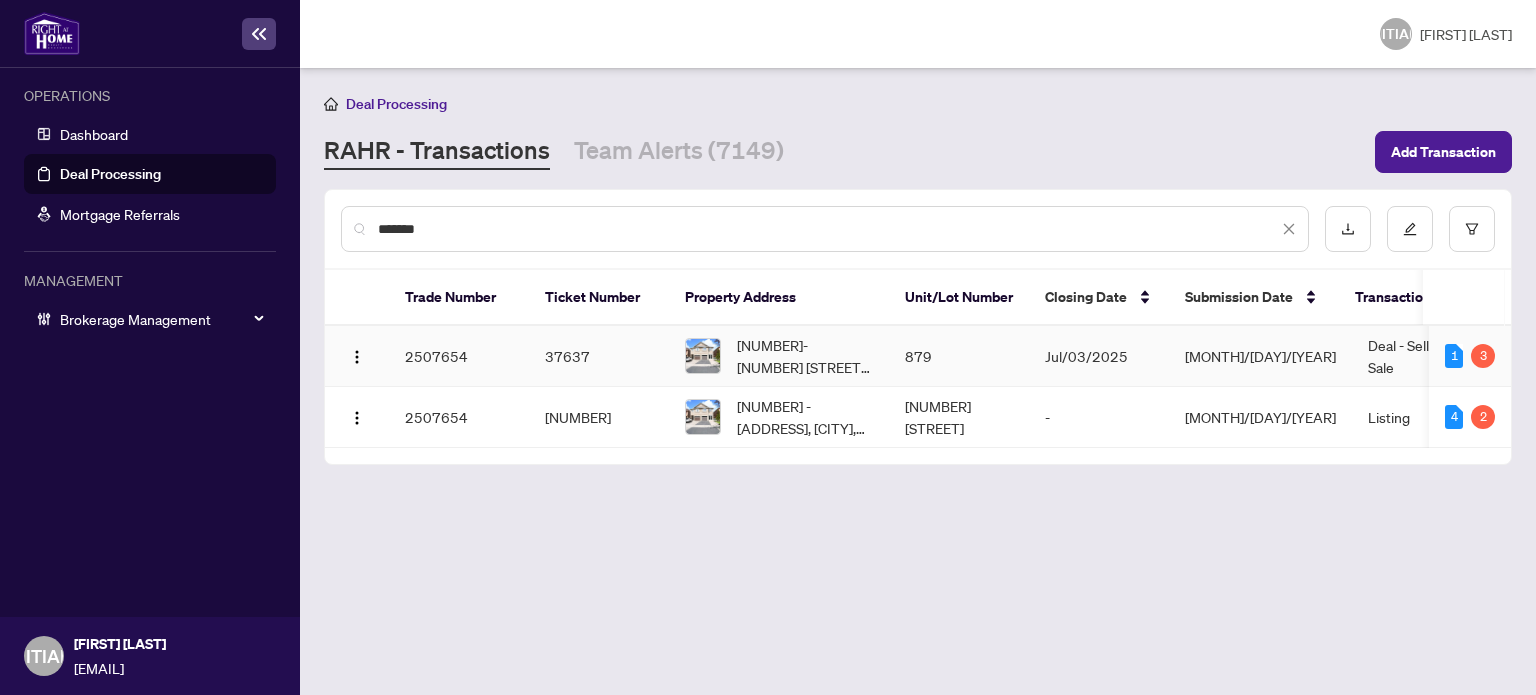 click on "Jul/03/2025" at bounding box center [1099, 356] 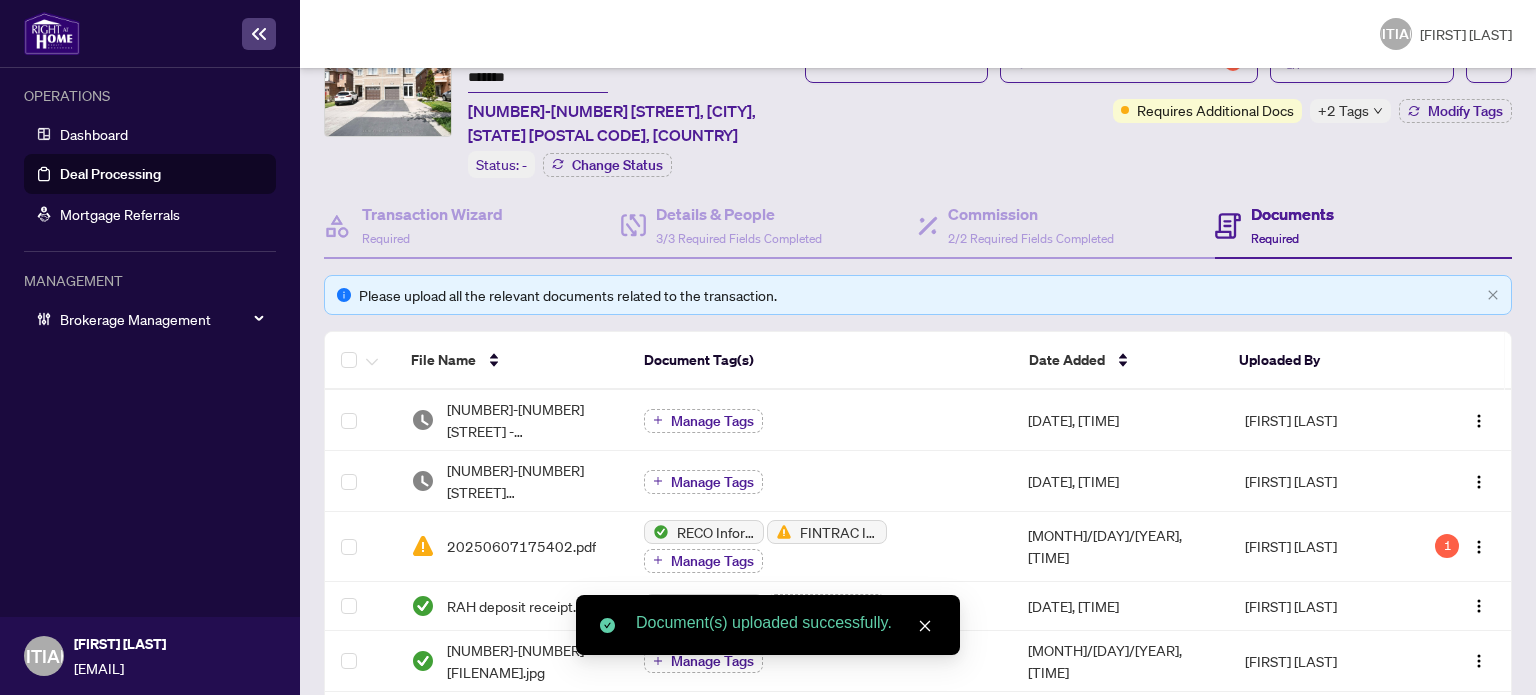 scroll, scrollTop: 0, scrollLeft: 0, axis: both 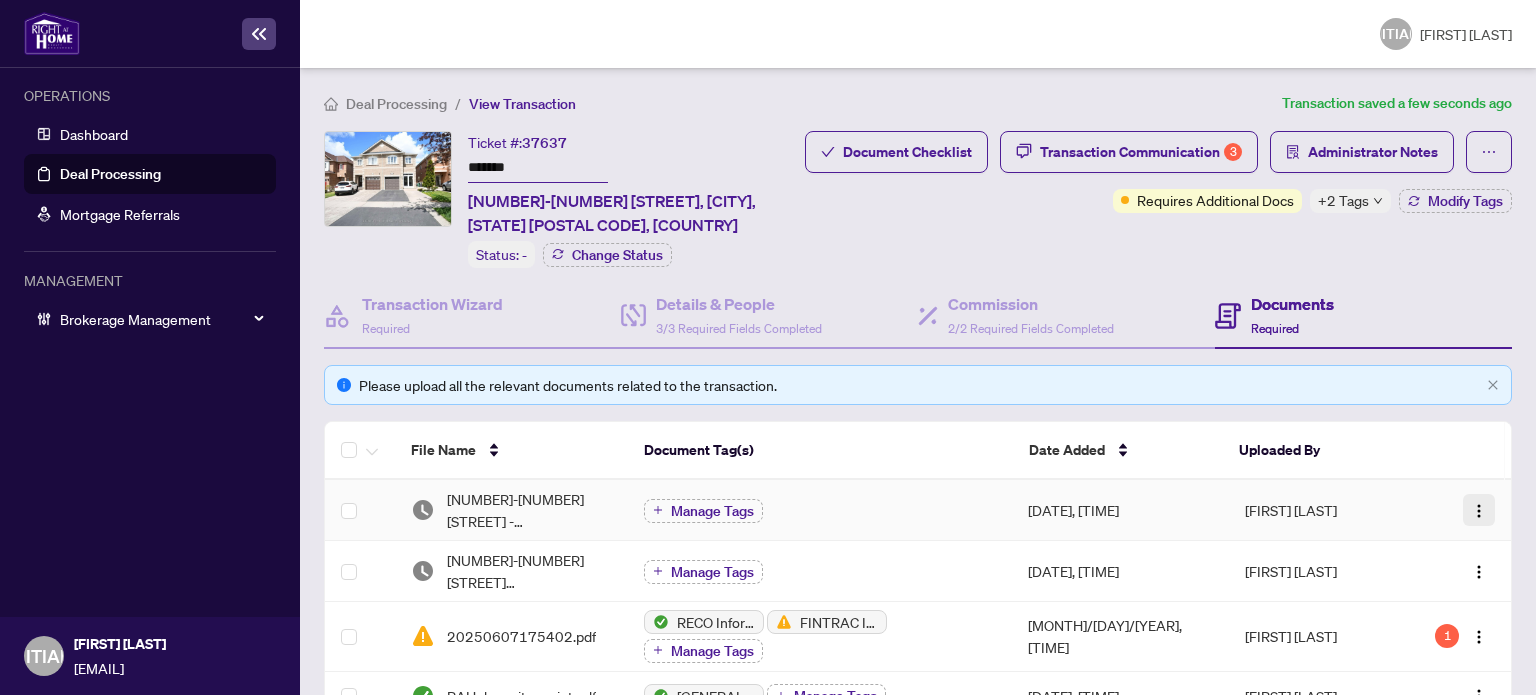 click at bounding box center (1479, 511) 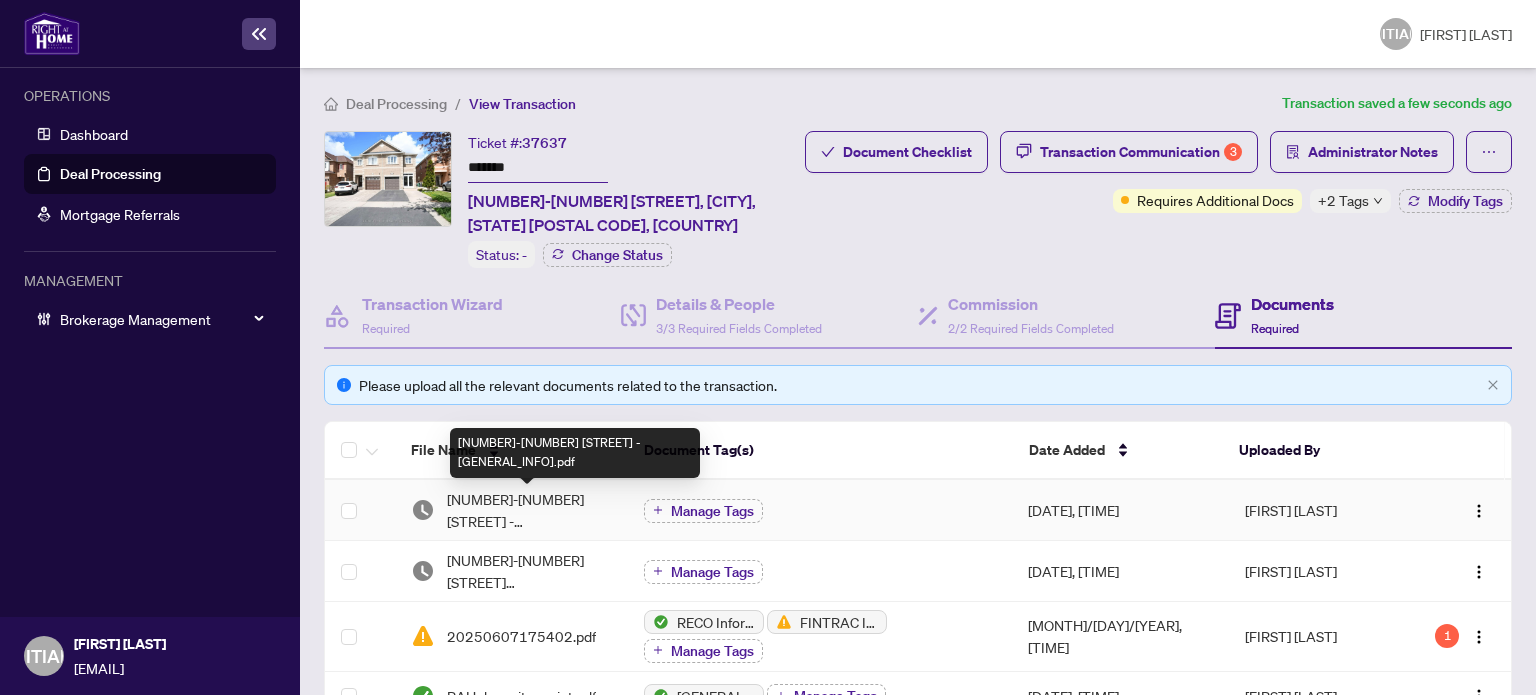 click on "[NUMBER]-[NUMBER] [STREET] - [GENERAL_INFO].pdf" at bounding box center (529, 510) 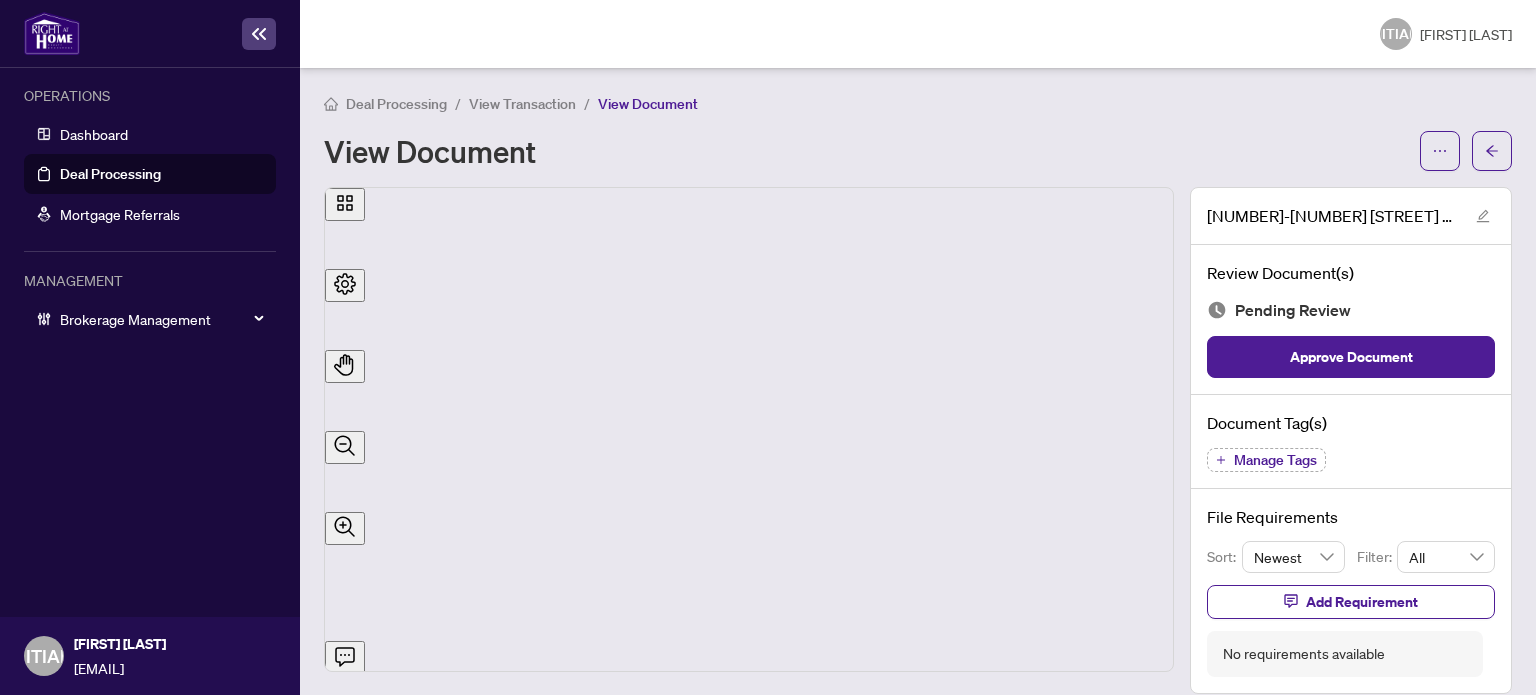 scroll, scrollTop: 594, scrollLeft: 0, axis: vertical 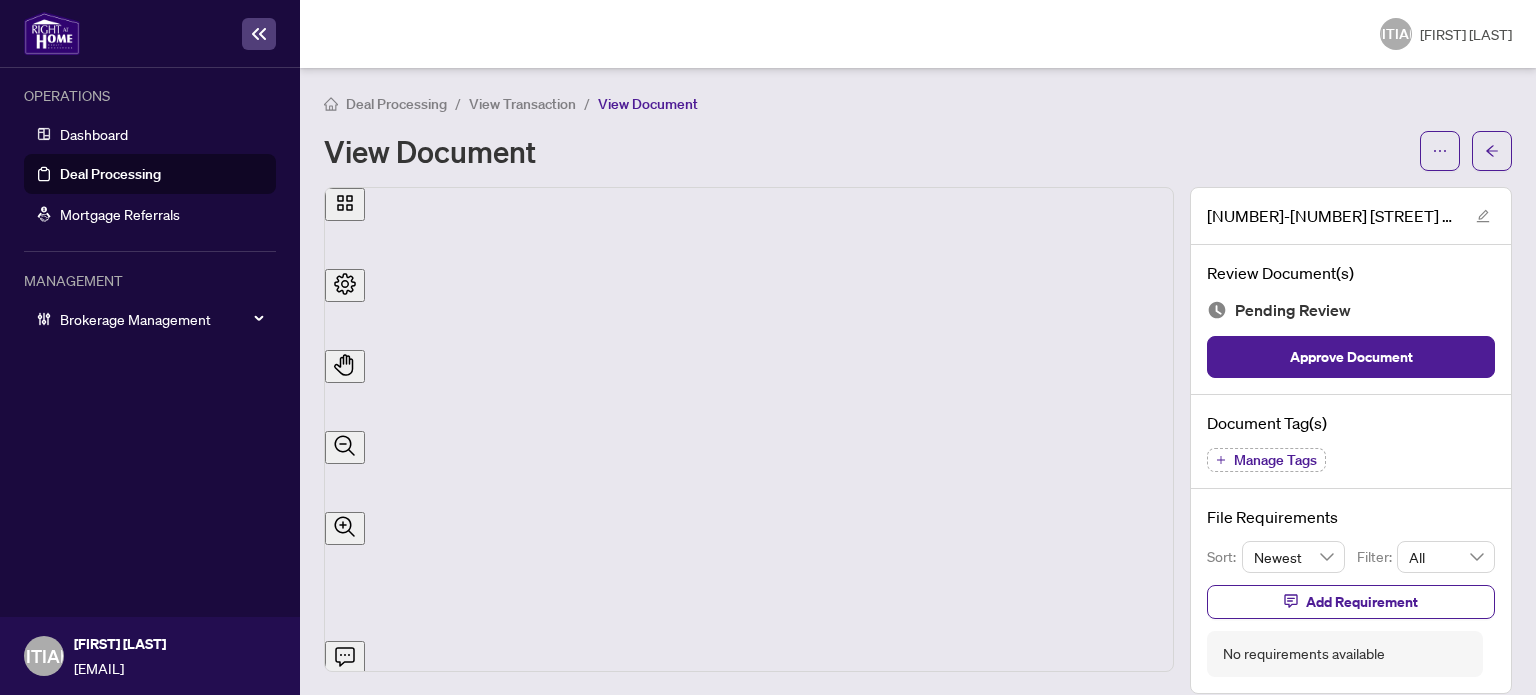 click on "Manage Tags" at bounding box center [1275, 460] 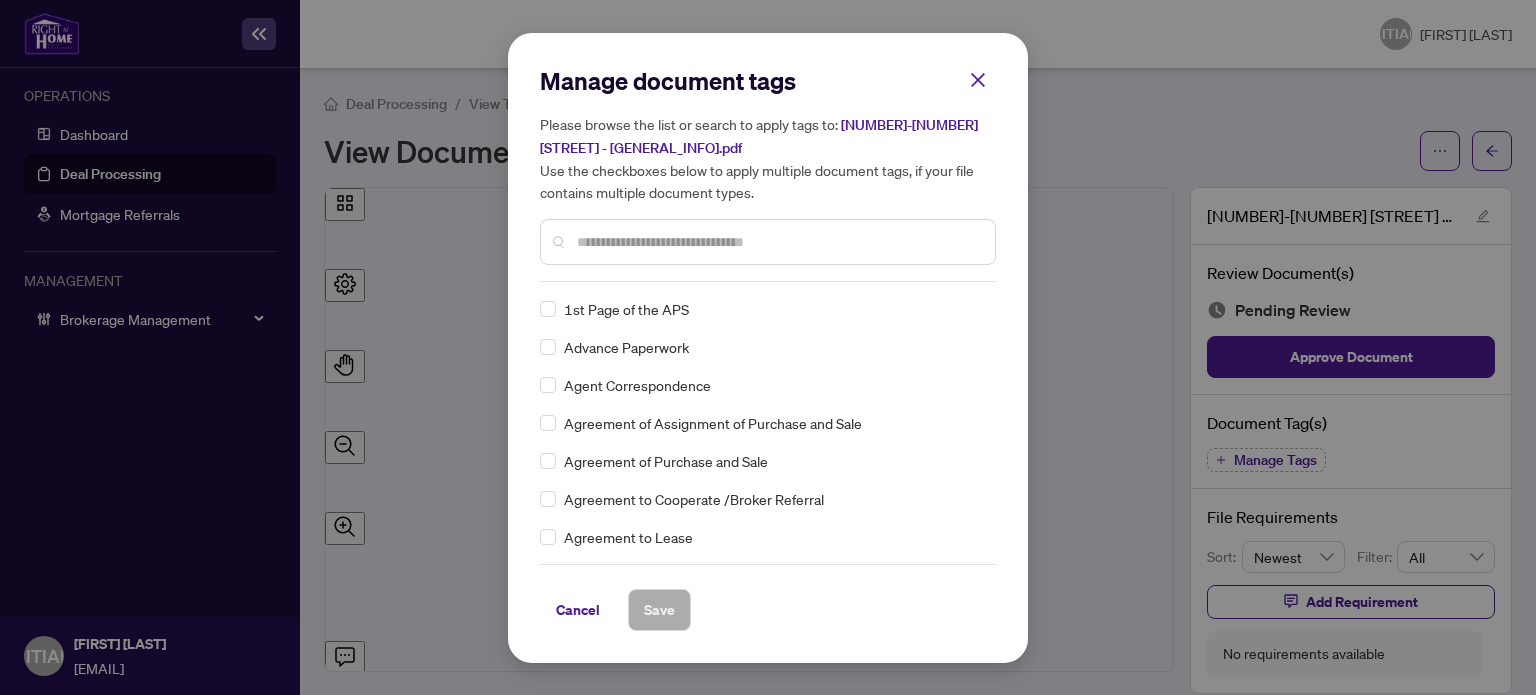 click on "Manage document tags Please browse the list or search to apply tags to:   879 Rogerson Rd - CS.pdf   Use the checkboxes below to apply multiple document tags, if your file contains multiple document types." at bounding box center (768, 173) 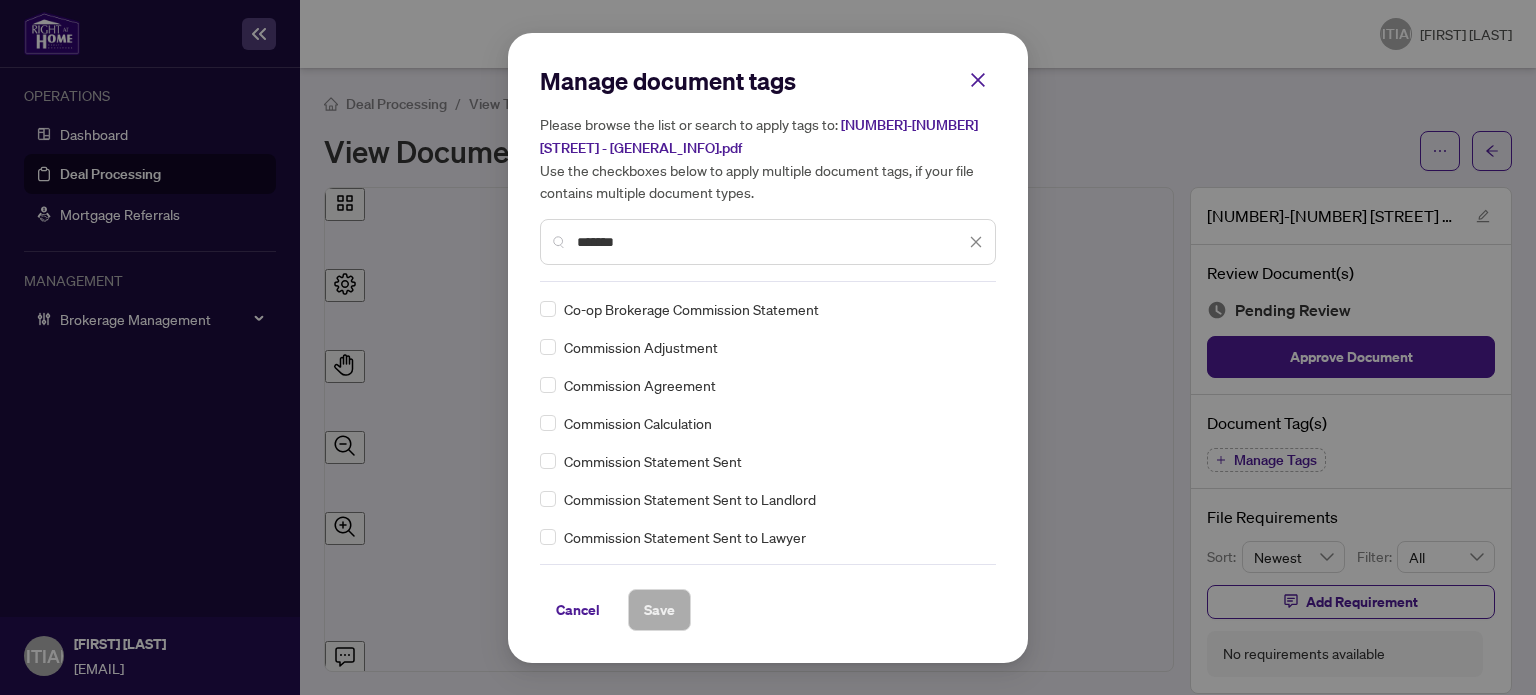 type on "*******" 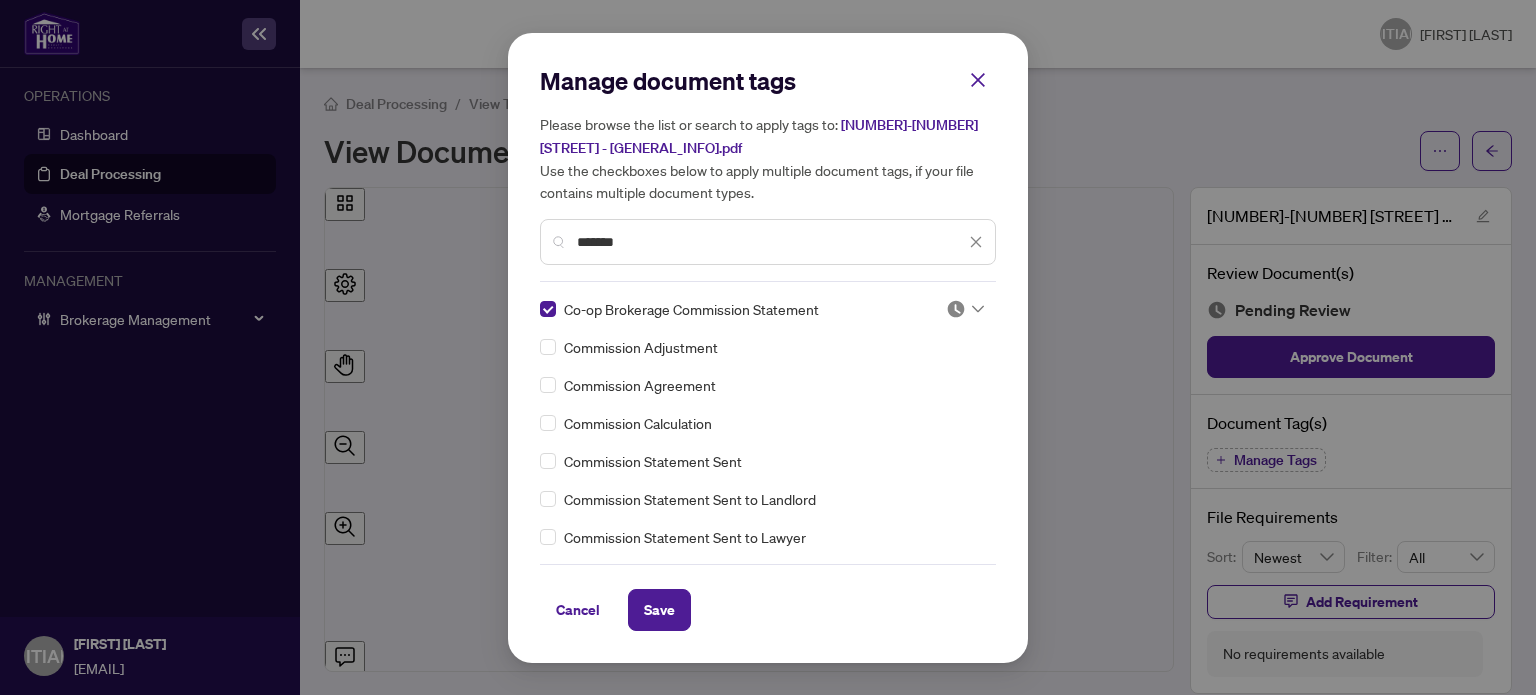 click at bounding box center [956, 309] 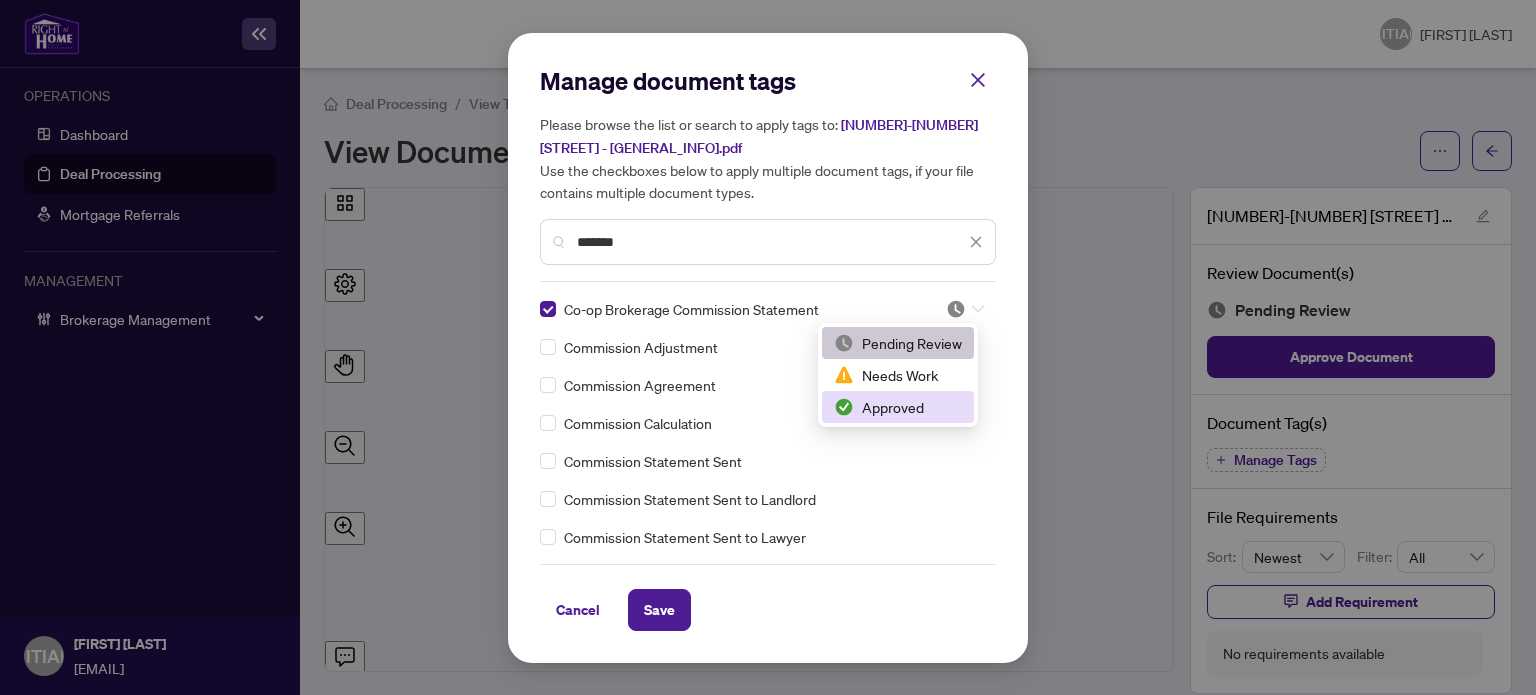 click on "Approved" at bounding box center [898, 407] 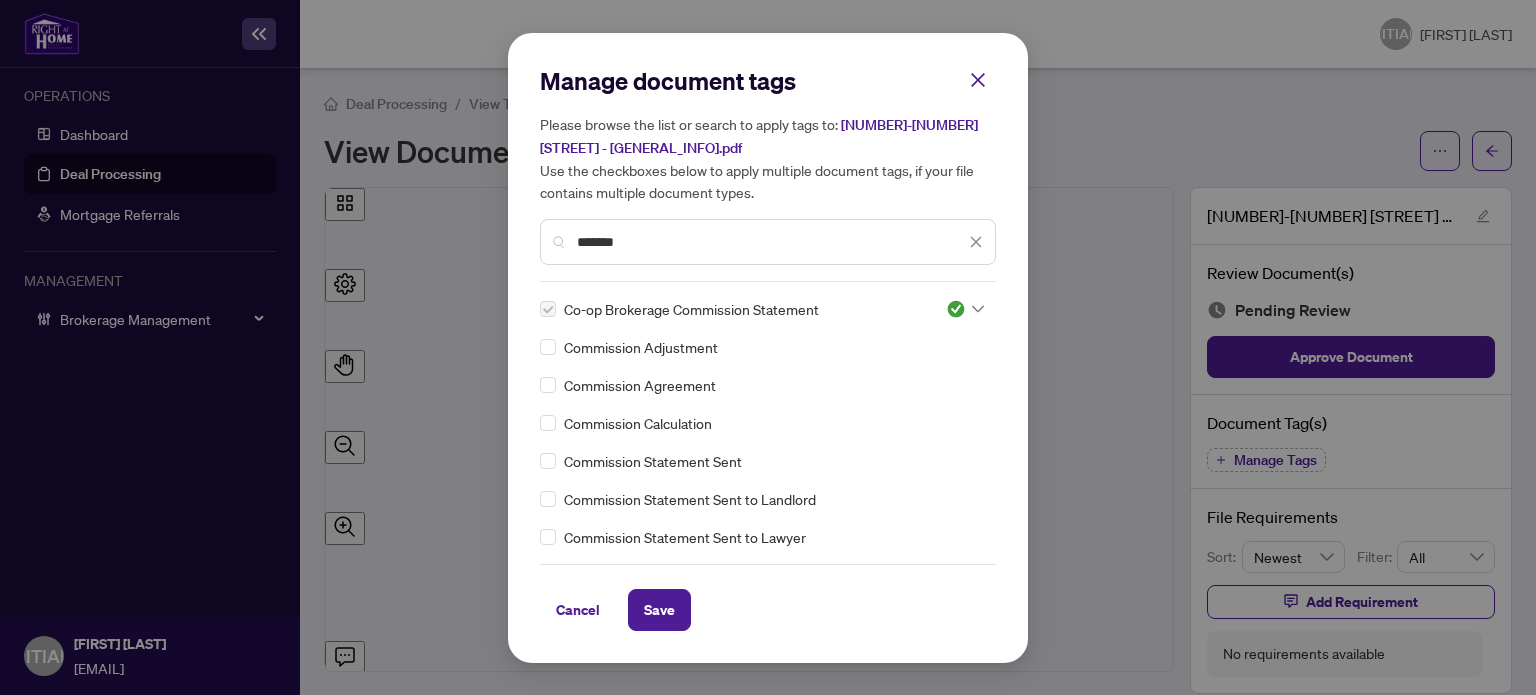 drag, startPoint x: 656, startPoint y: 606, endPoint x: 811, endPoint y: 623, distance: 155.92947 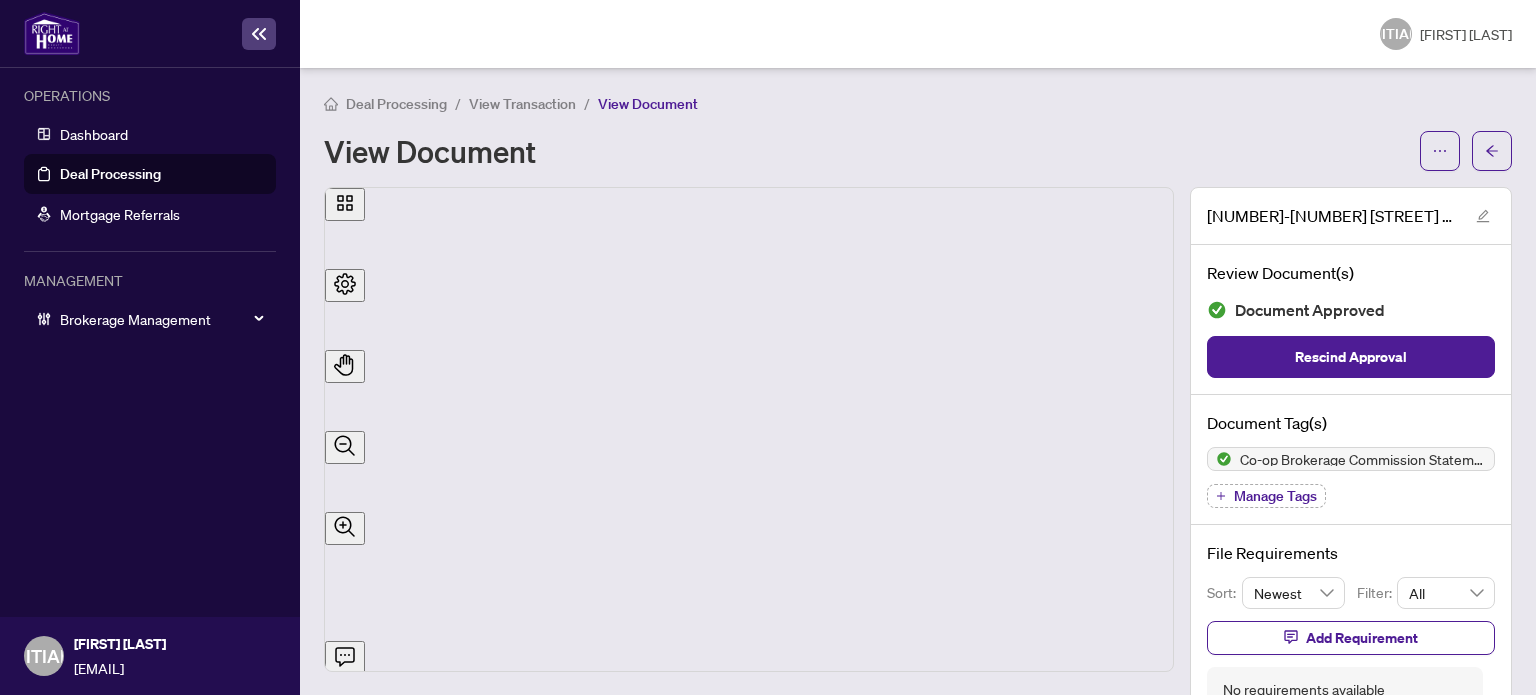 click on "Deal Processing" at bounding box center (110, 174) 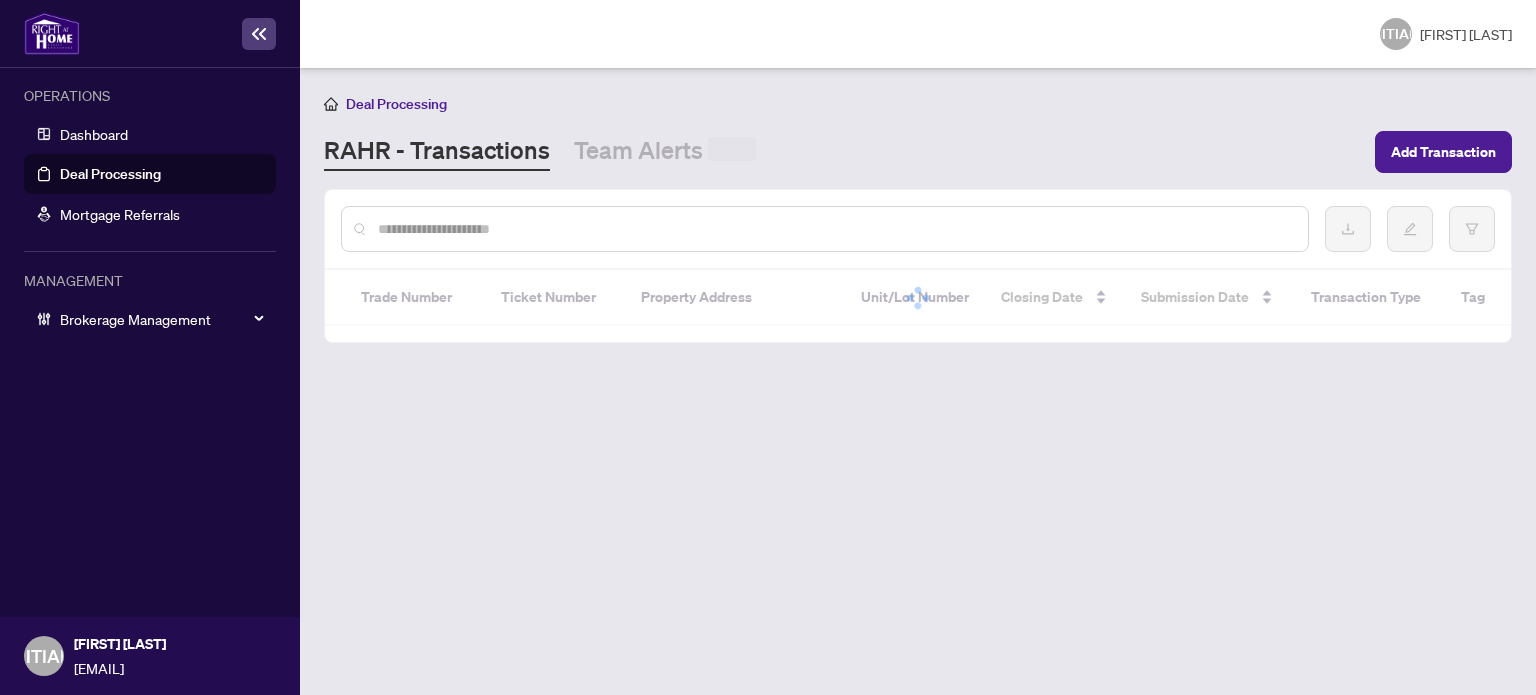 click at bounding box center (835, 229) 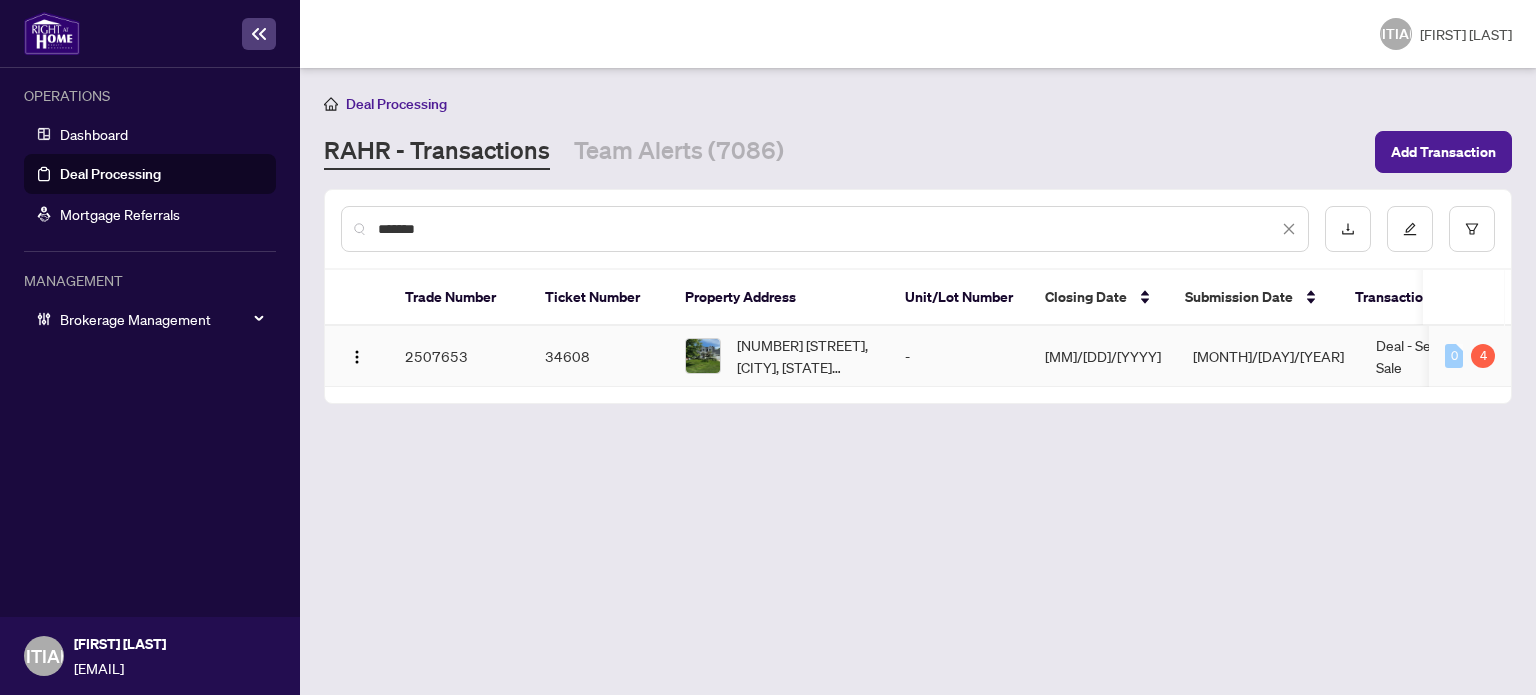type on "*******" 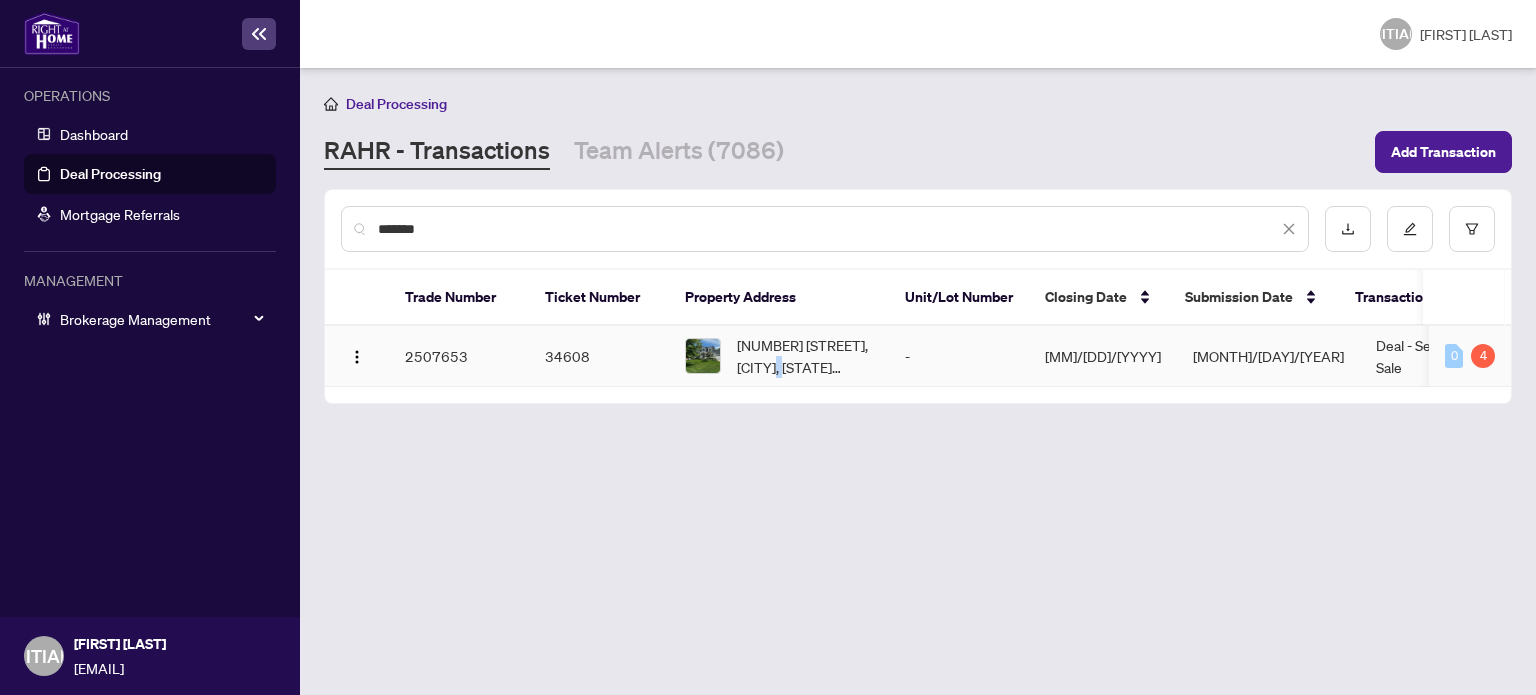 click on "[NUMBER] [STREET], [CITY], [STATE] [POSTAL_CODE], [COUNTRY]" at bounding box center [805, 356] 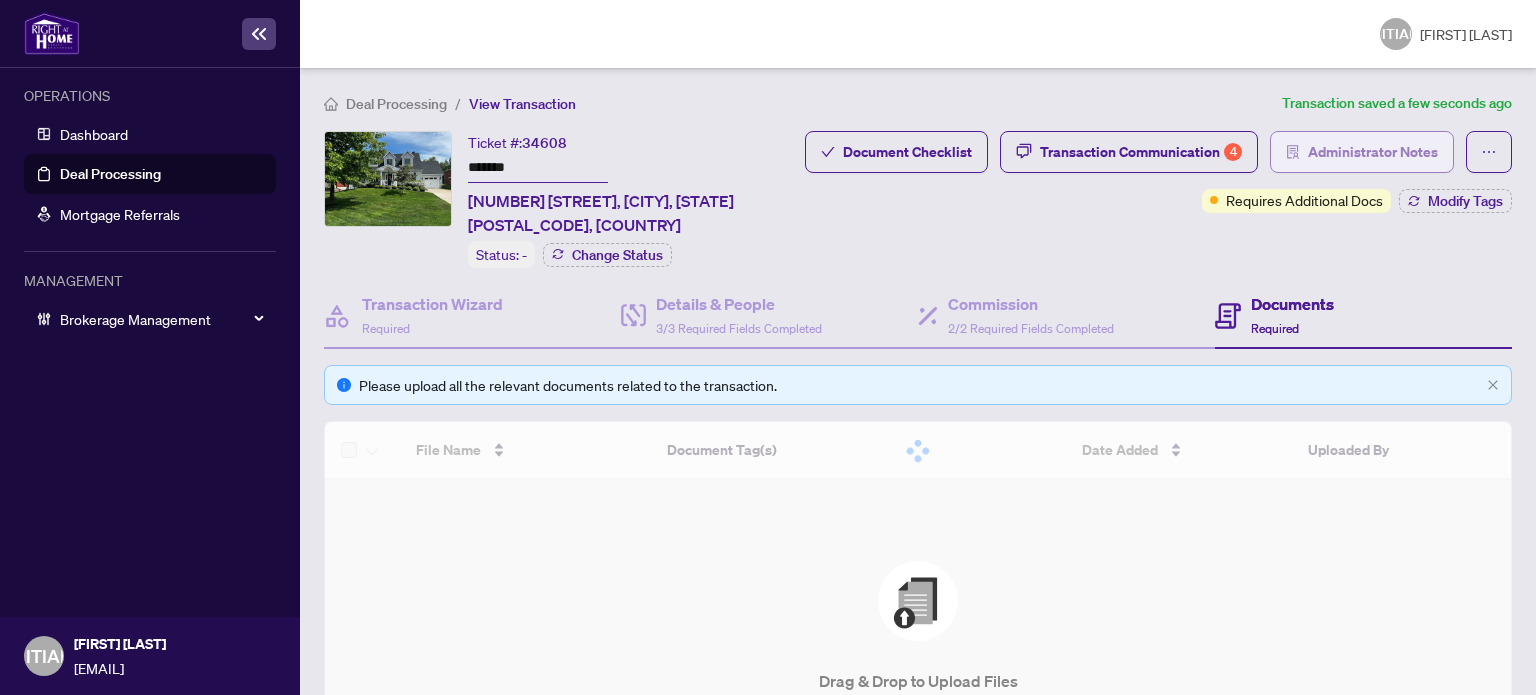 click on "Administrator Notes" at bounding box center (907, 152) 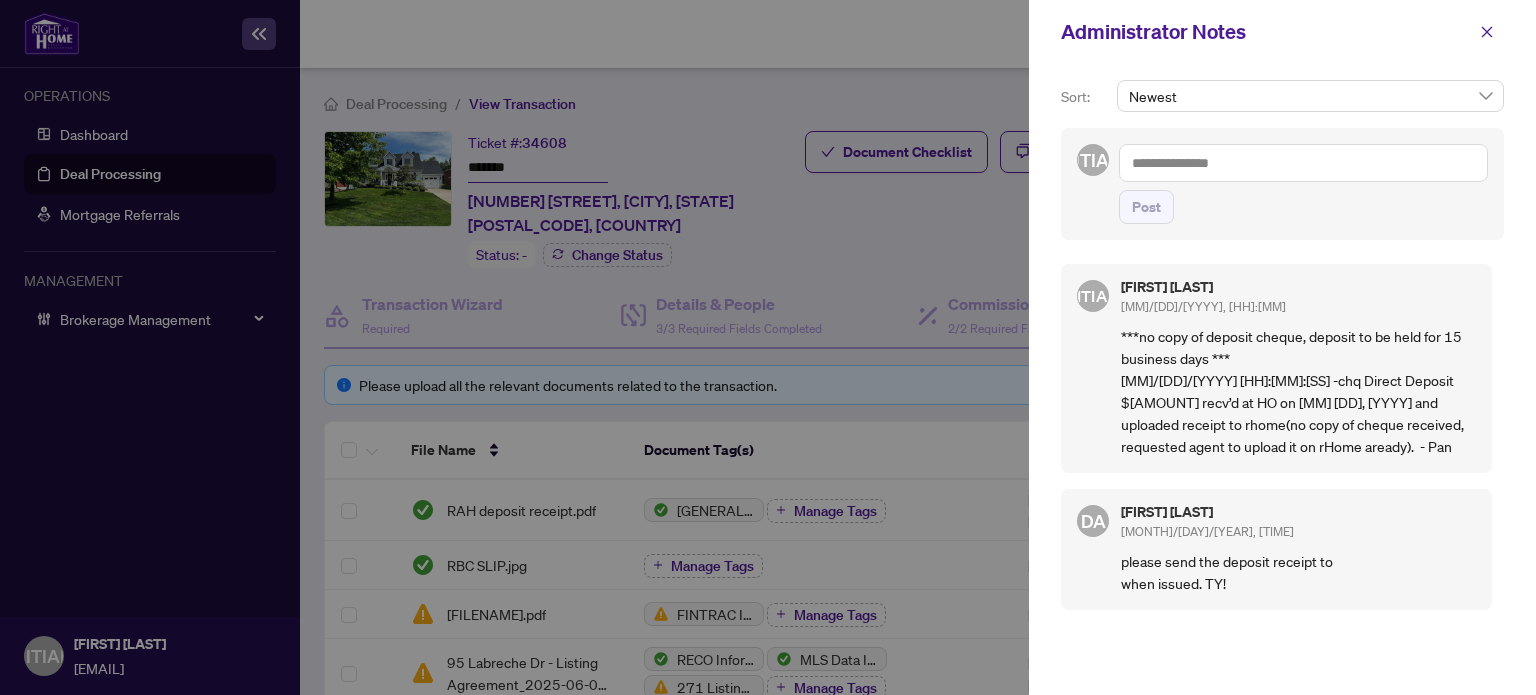 click at bounding box center [1303, 163] 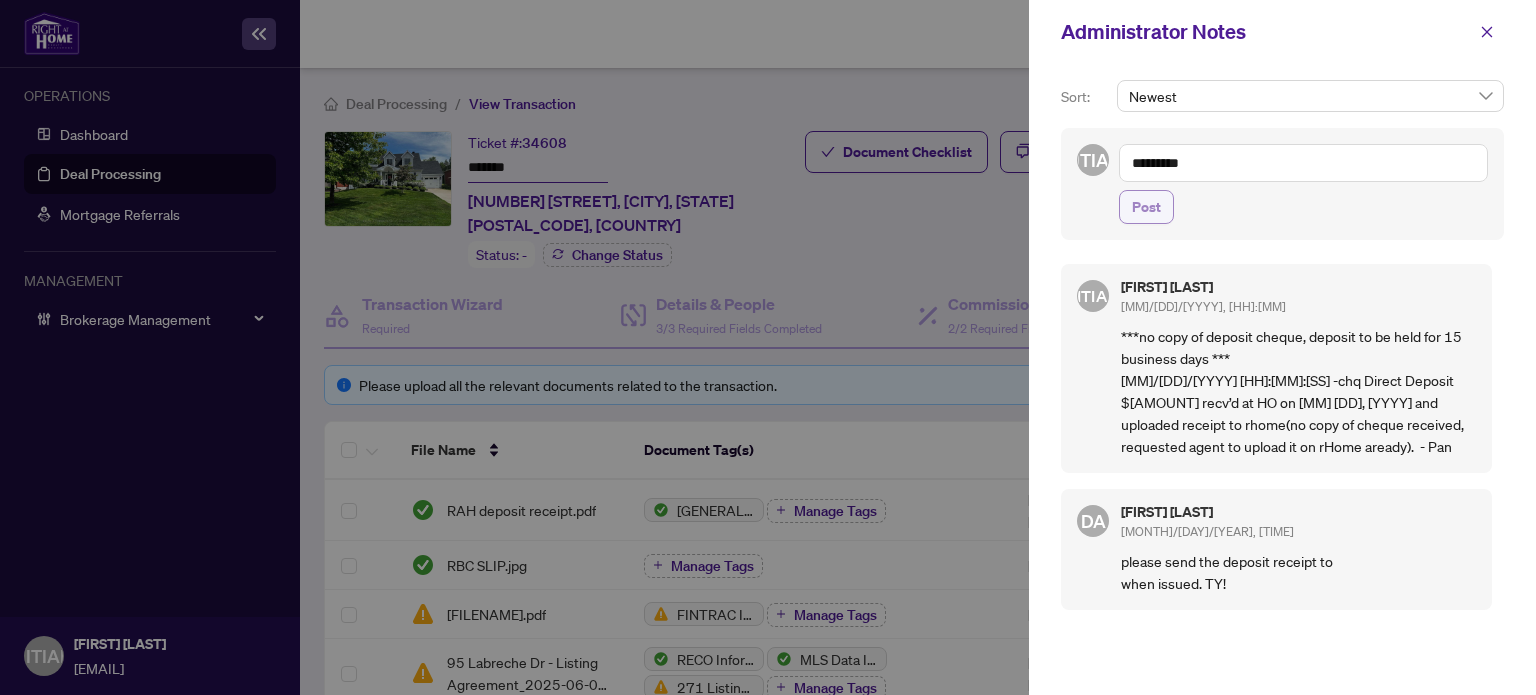 type on "********" 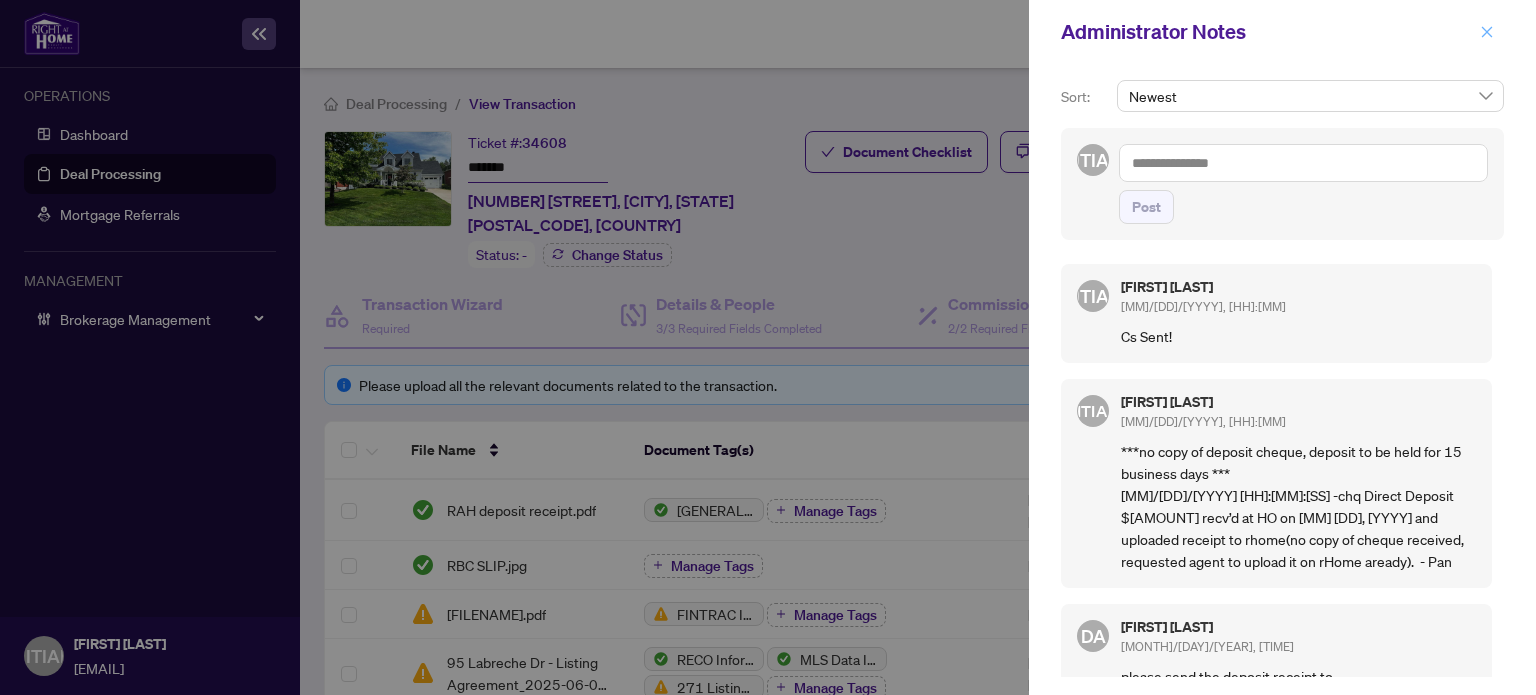click at bounding box center (1487, 32) 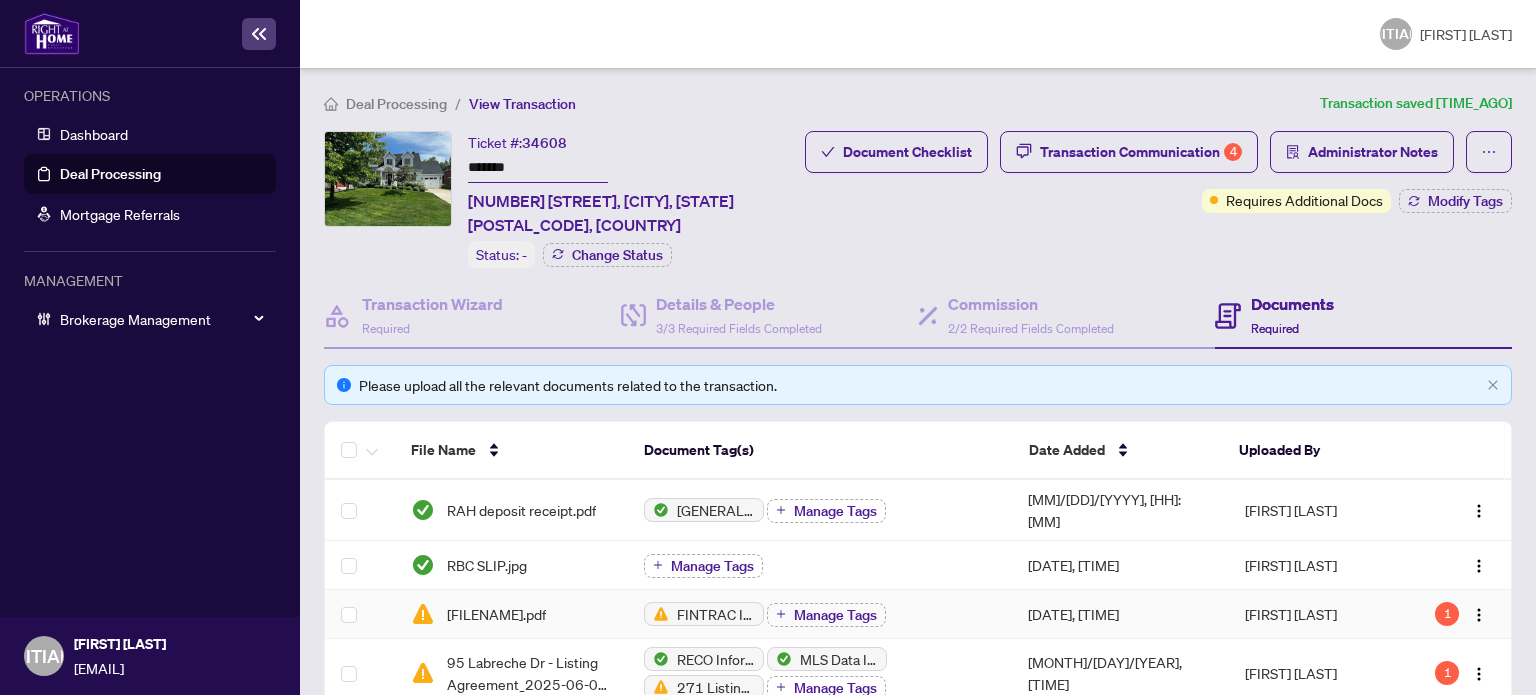 scroll, scrollTop: 704, scrollLeft: 0, axis: vertical 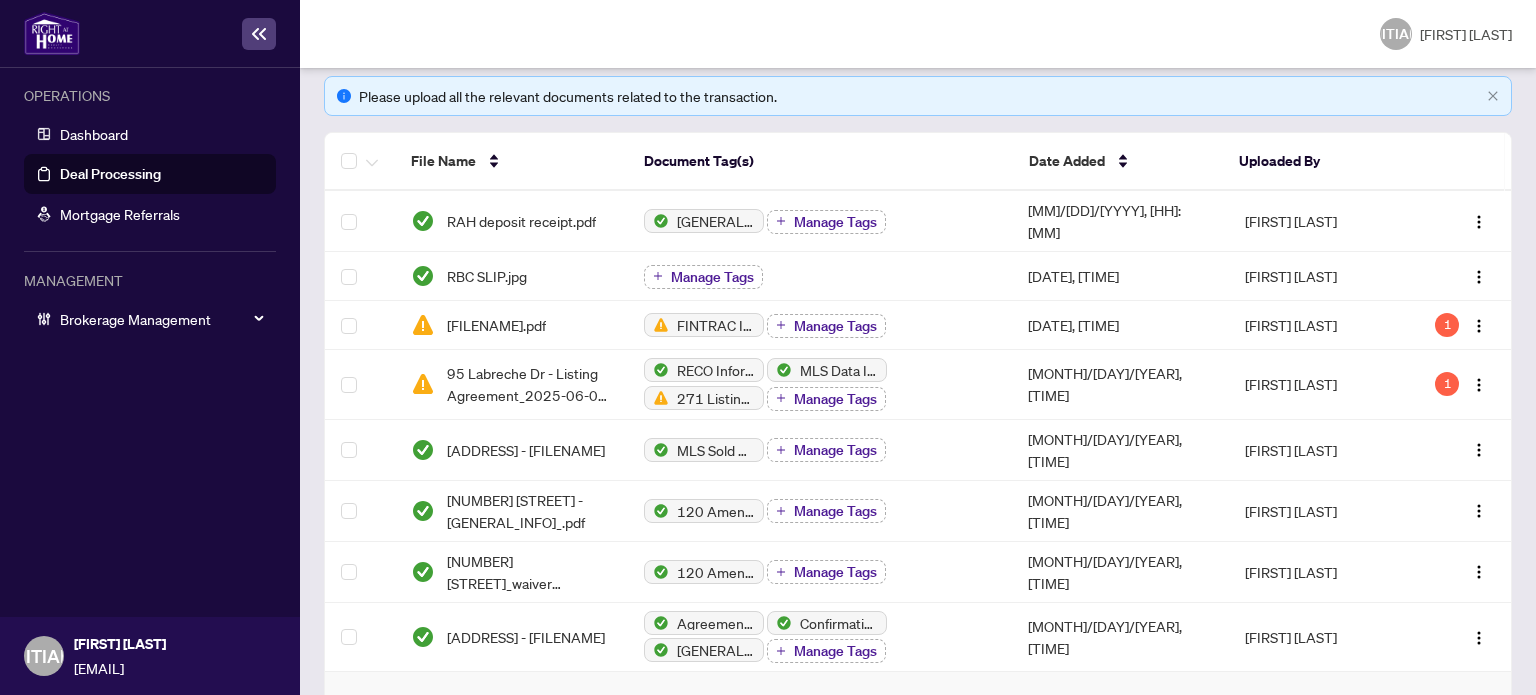 click at bounding box center (1451, 162) 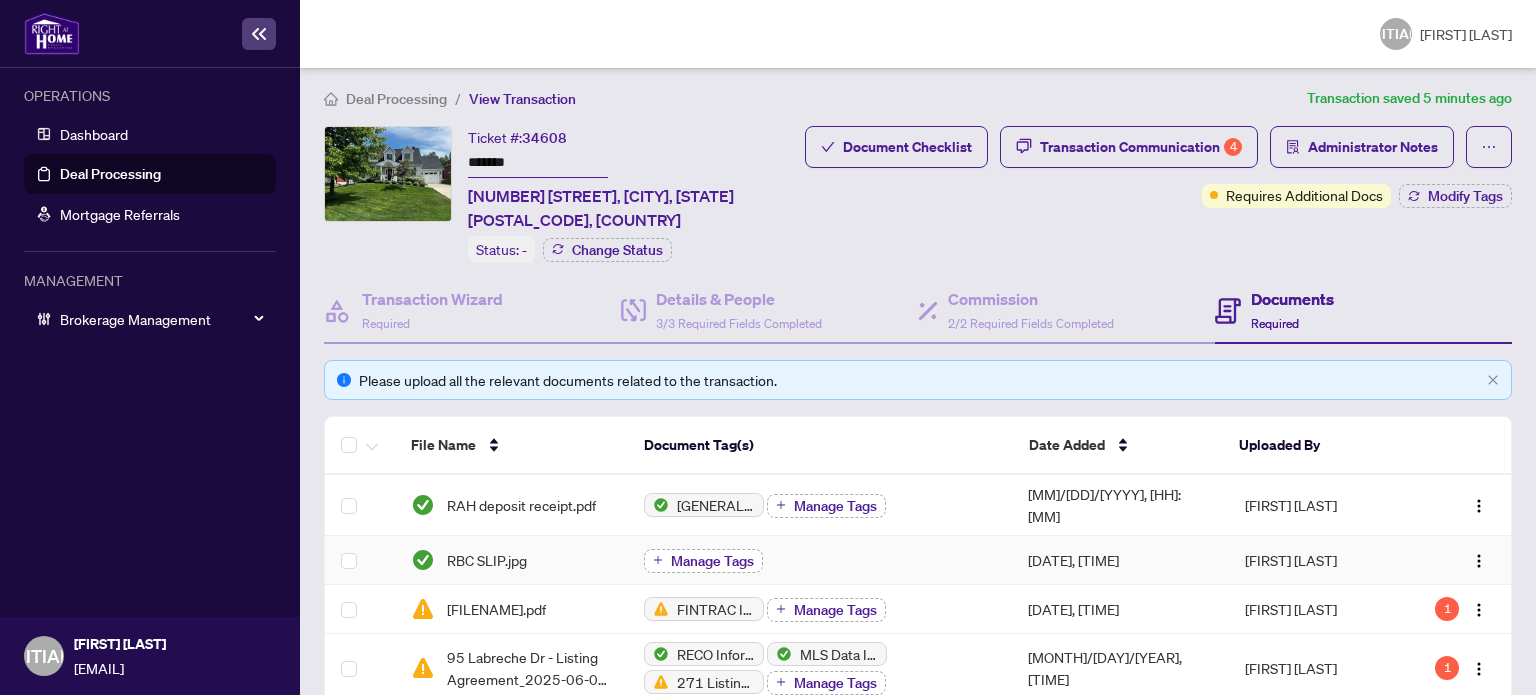 scroll, scrollTop: 0, scrollLeft: 0, axis: both 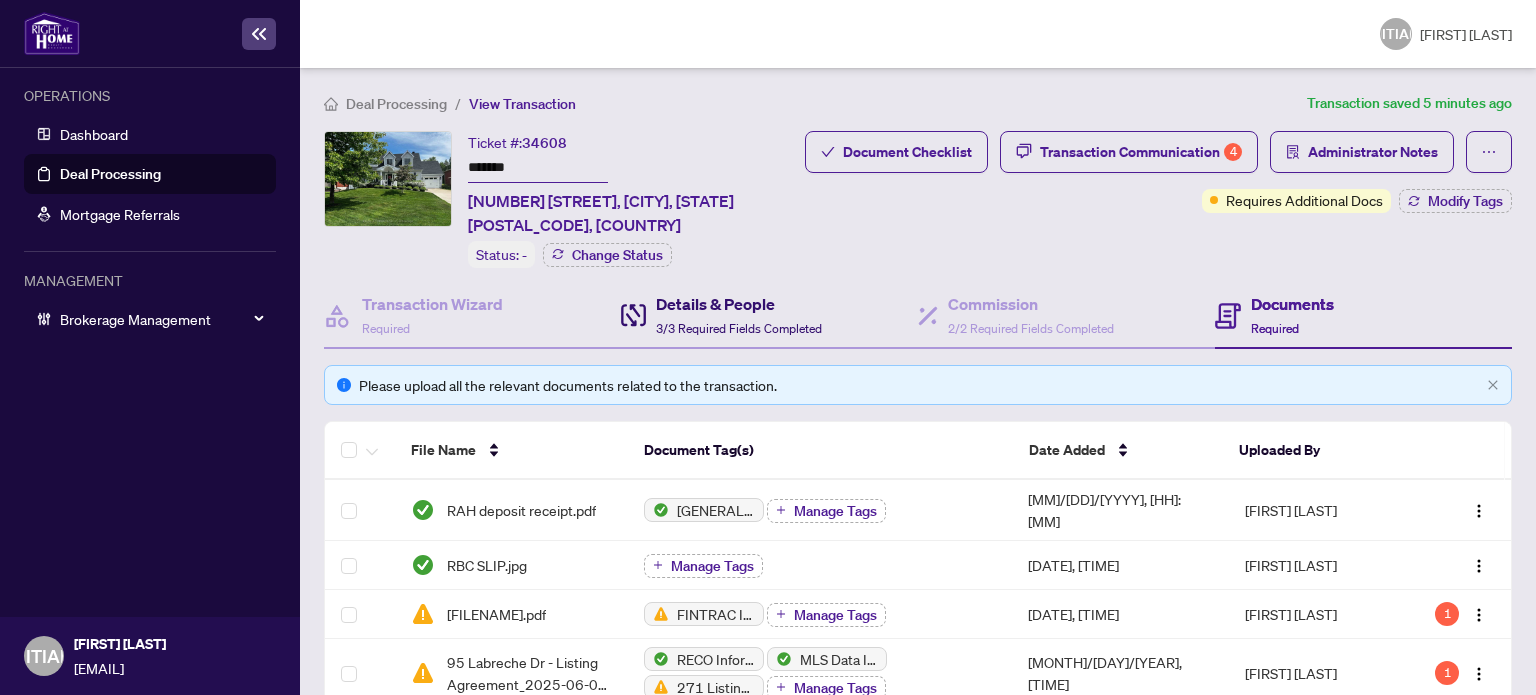 click on "Details & People" at bounding box center (739, 304) 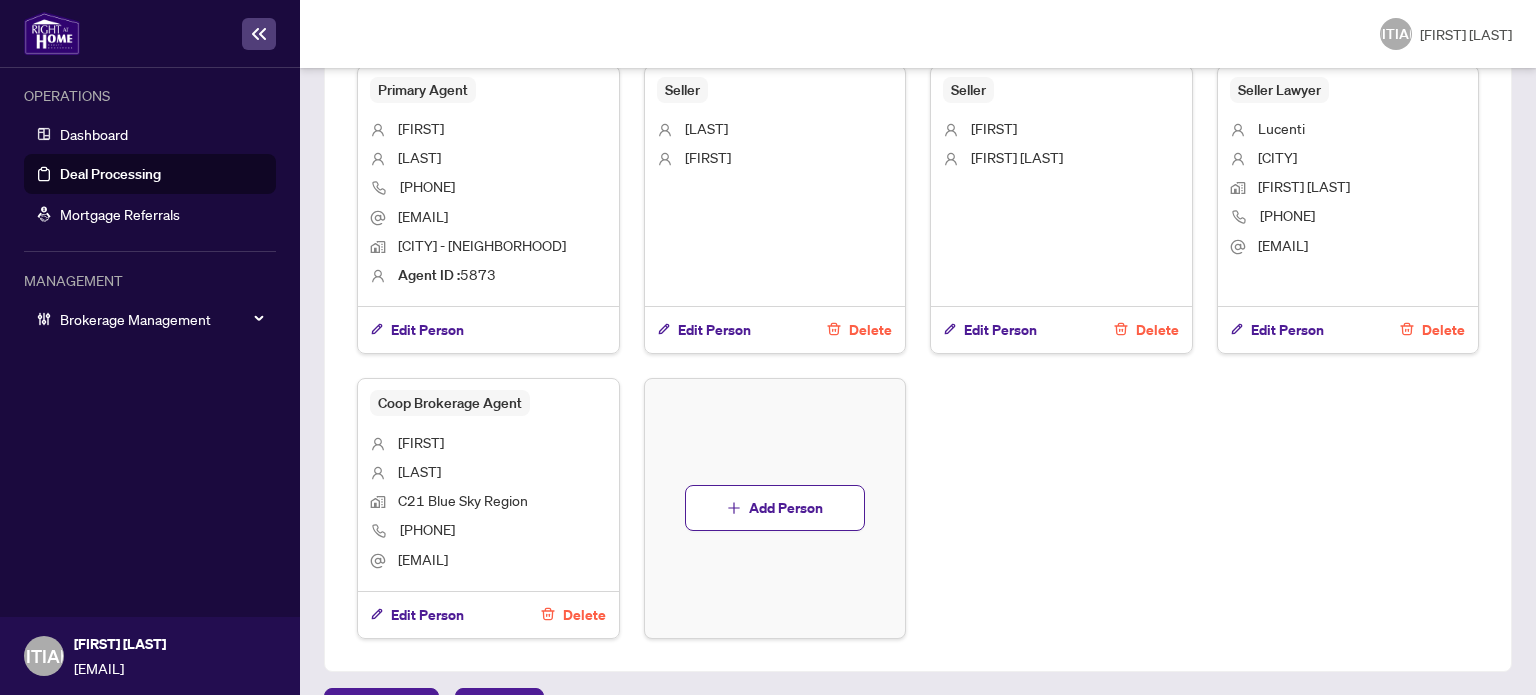 scroll, scrollTop: 0, scrollLeft: 0, axis: both 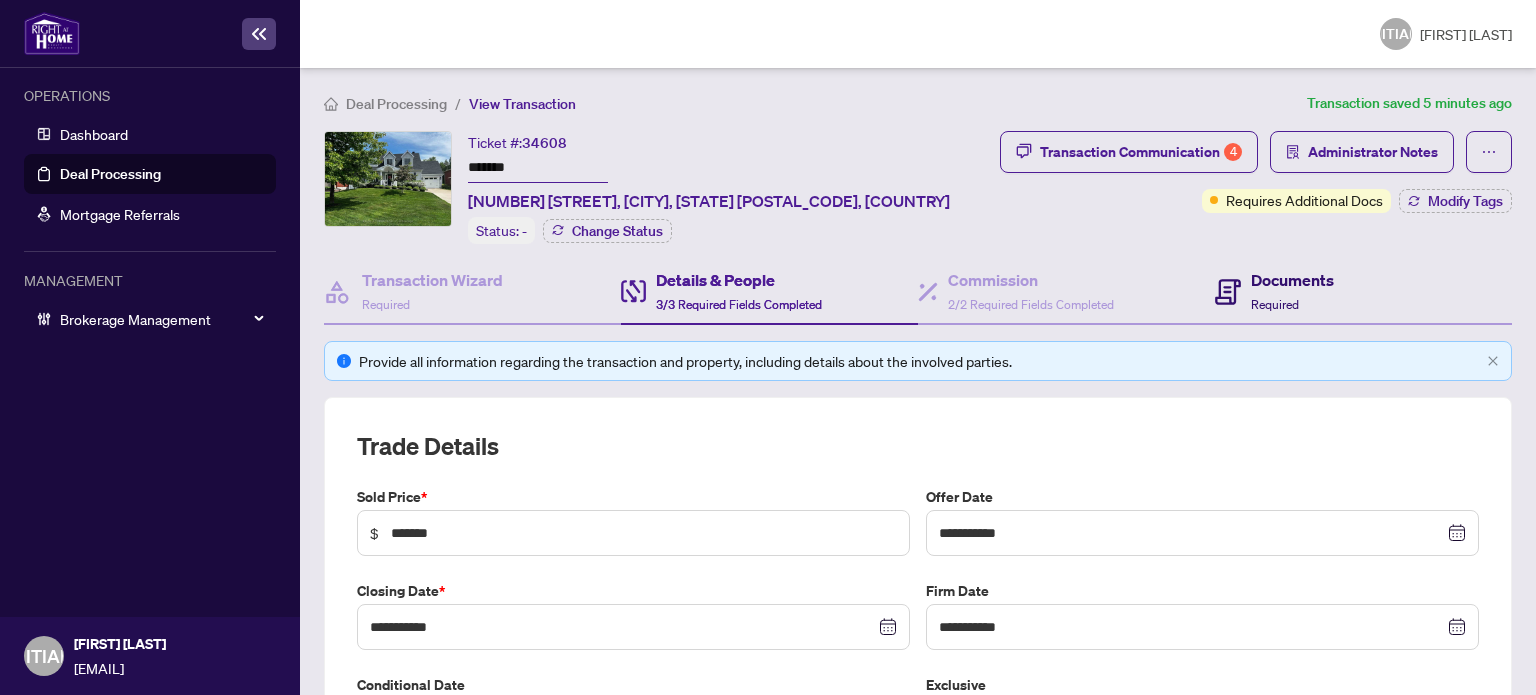 click on "Documents" at bounding box center (1292, 280) 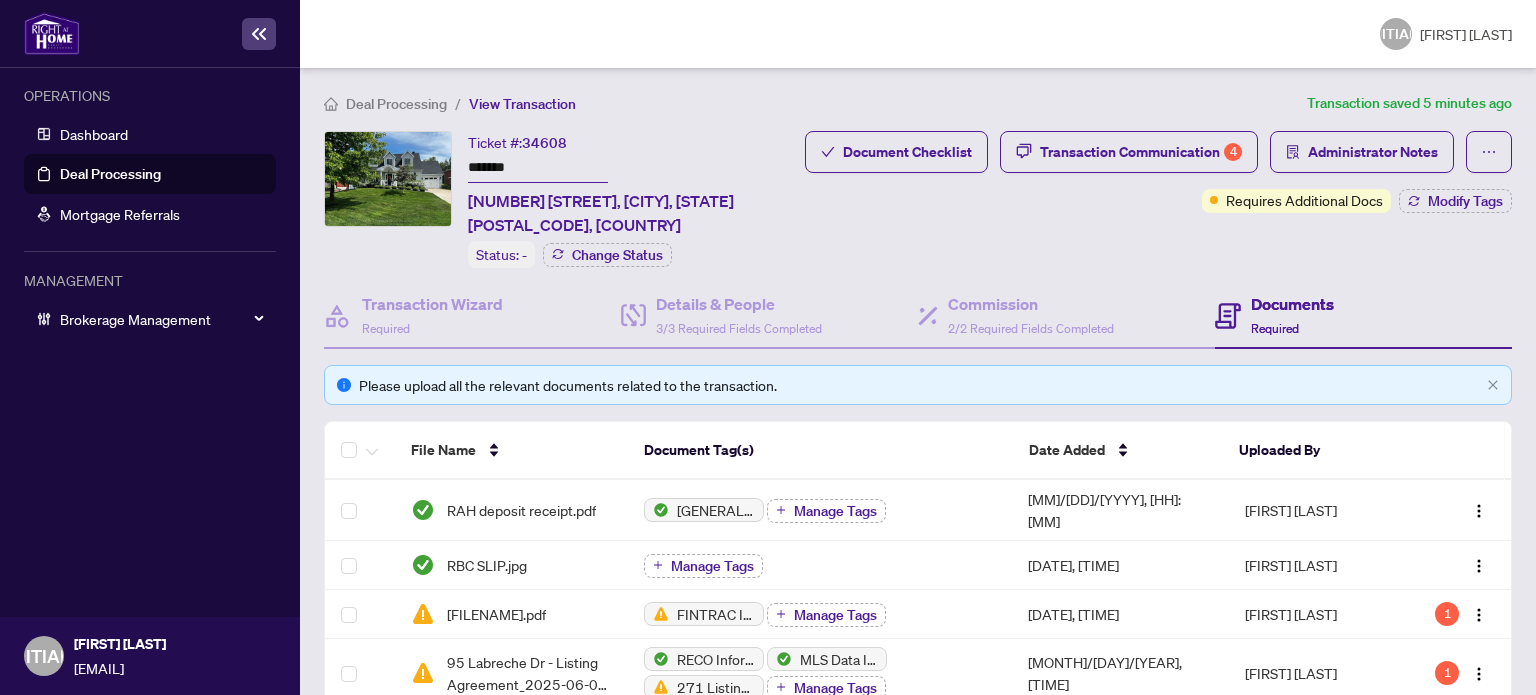 scroll, scrollTop: 704, scrollLeft: 0, axis: vertical 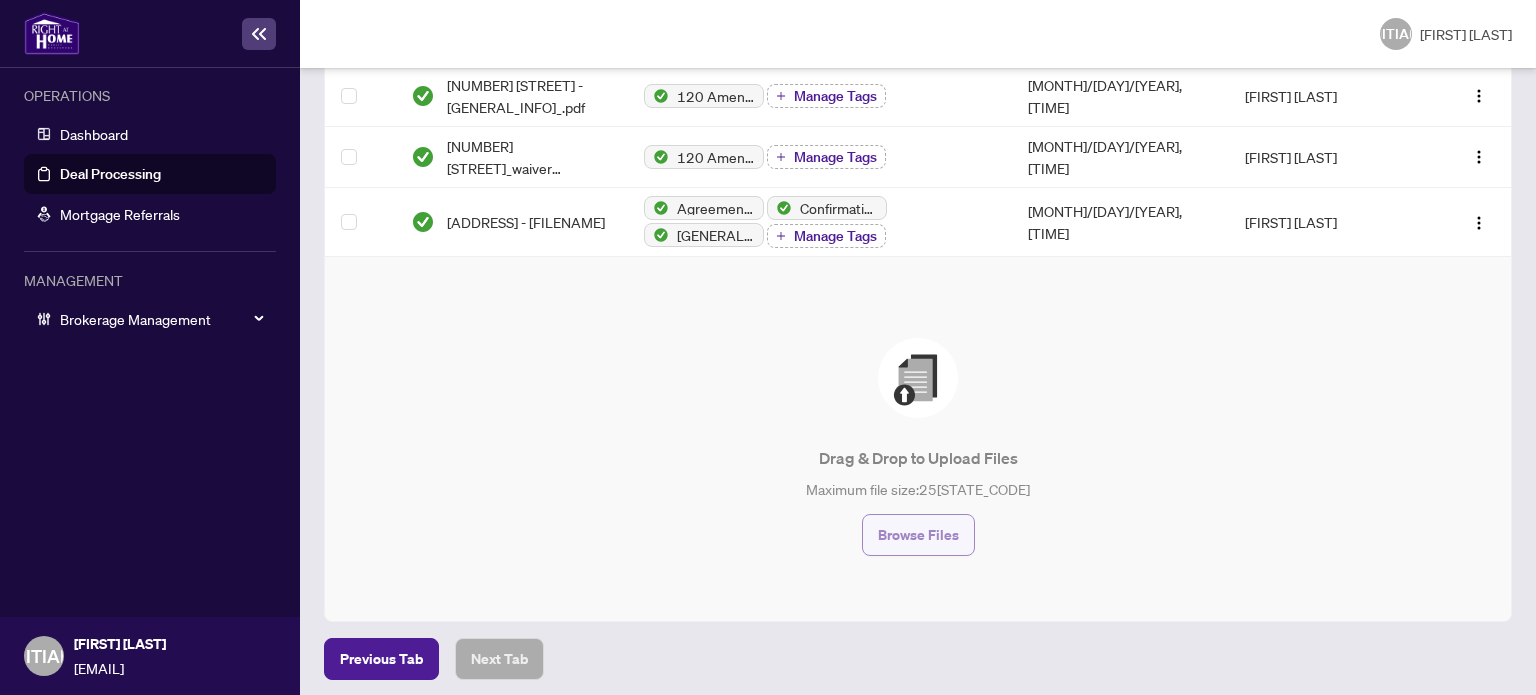 click on "Browse Files" at bounding box center [918, 535] 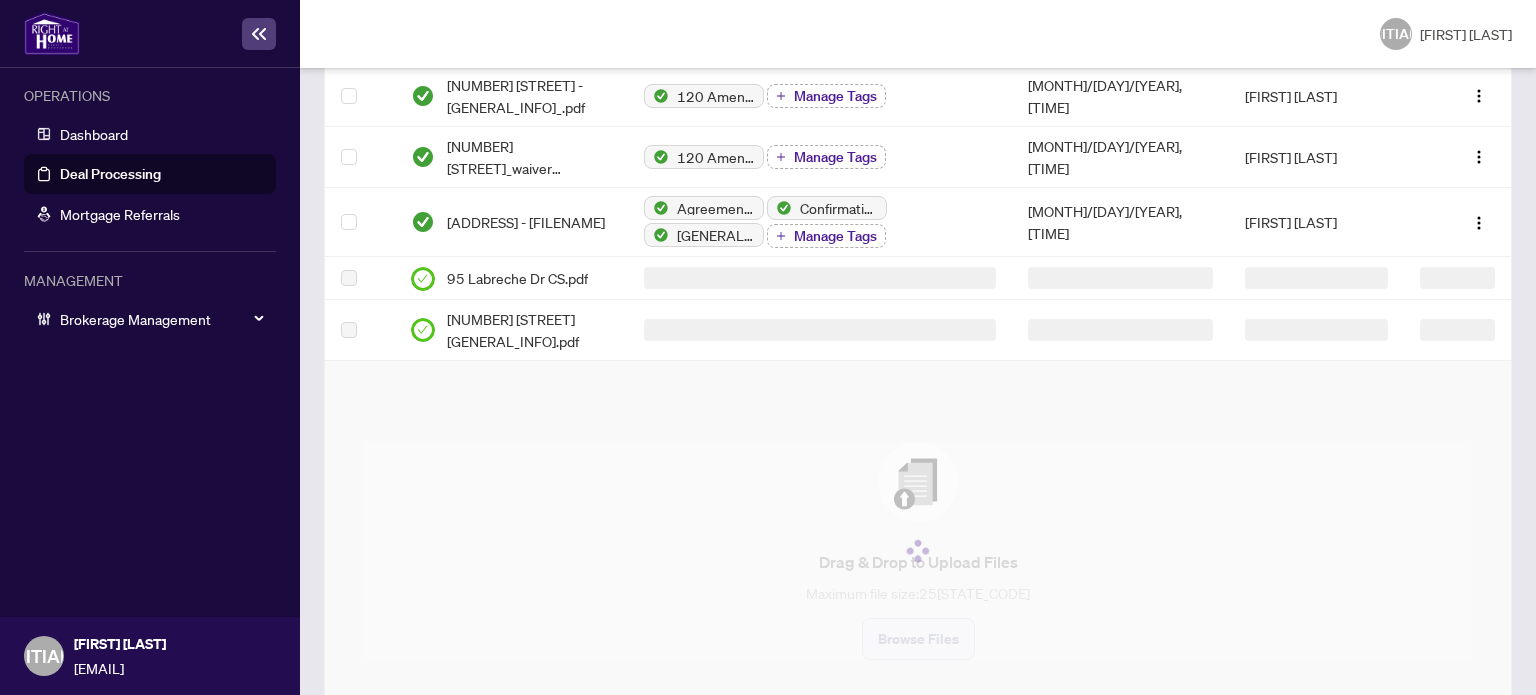 scroll, scrollTop: 0, scrollLeft: 0, axis: both 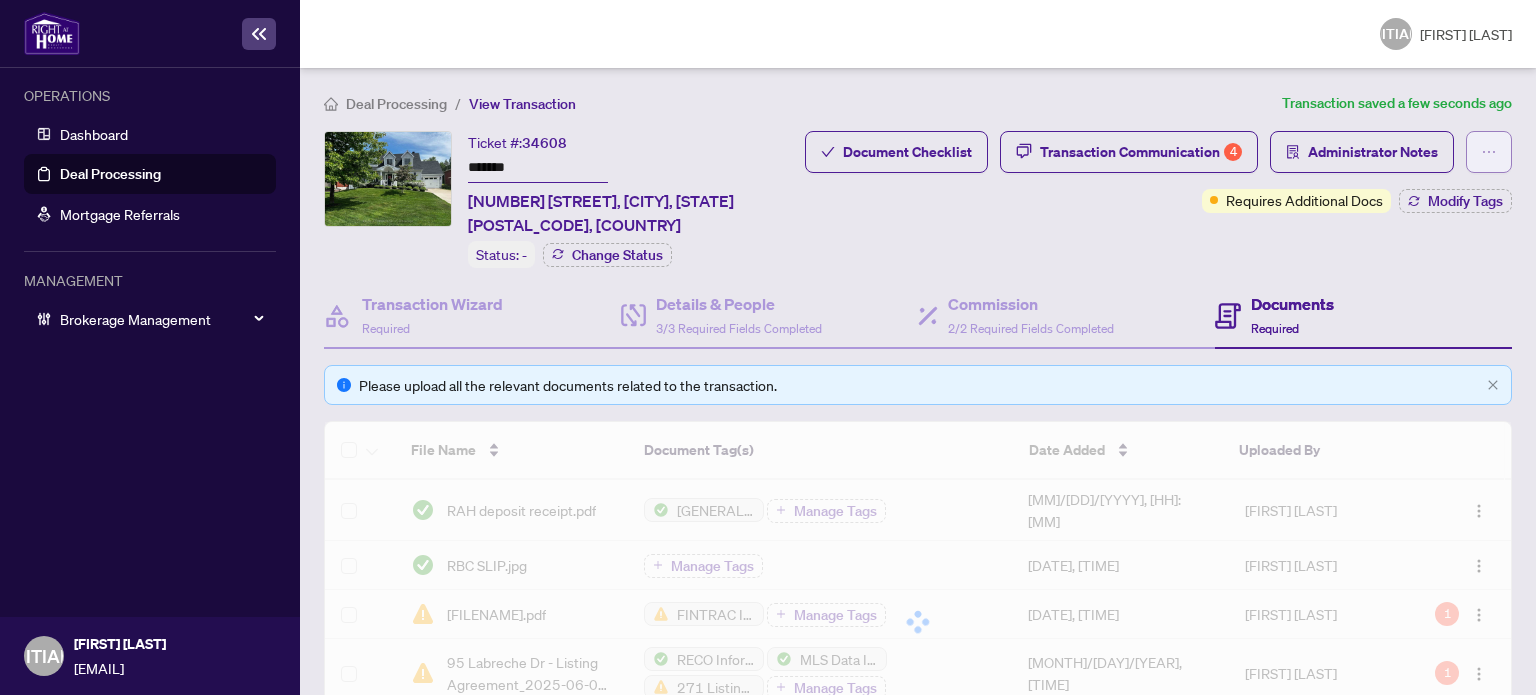 click at bounding box center [1489, 152] 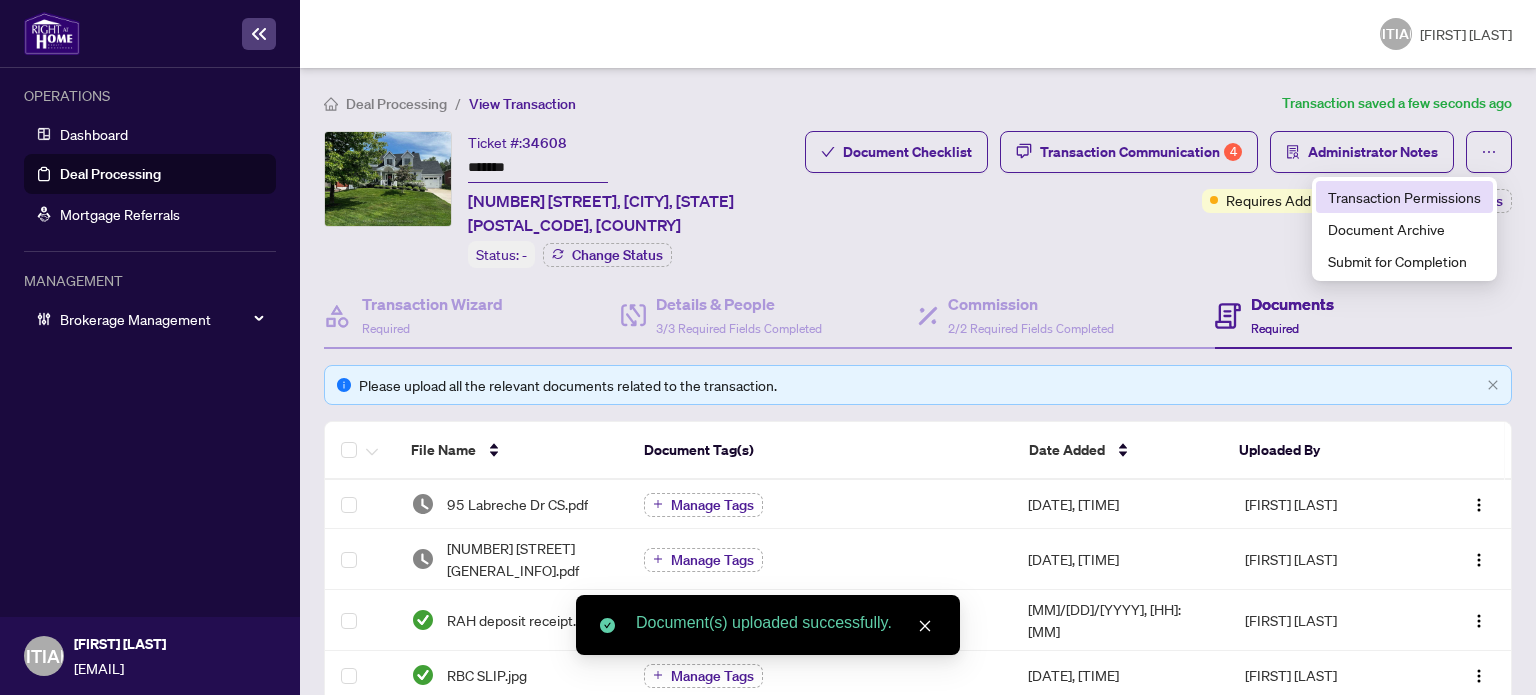 click on "Transaction Permissions" at bounding box center (1404, 197) 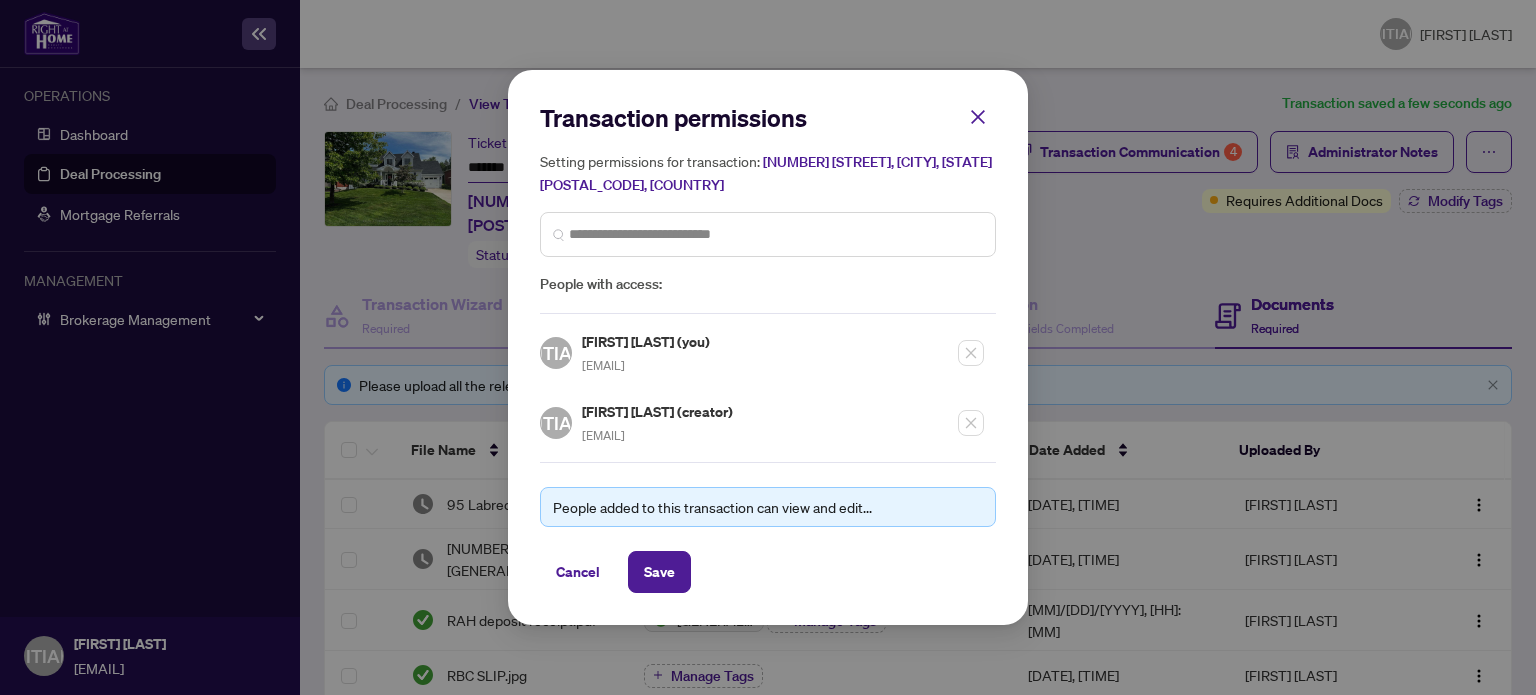 drag, startPoint x: 748, startPoint y: 436, endPoint x: 580, endPoint y: 429, distance: 168.14577 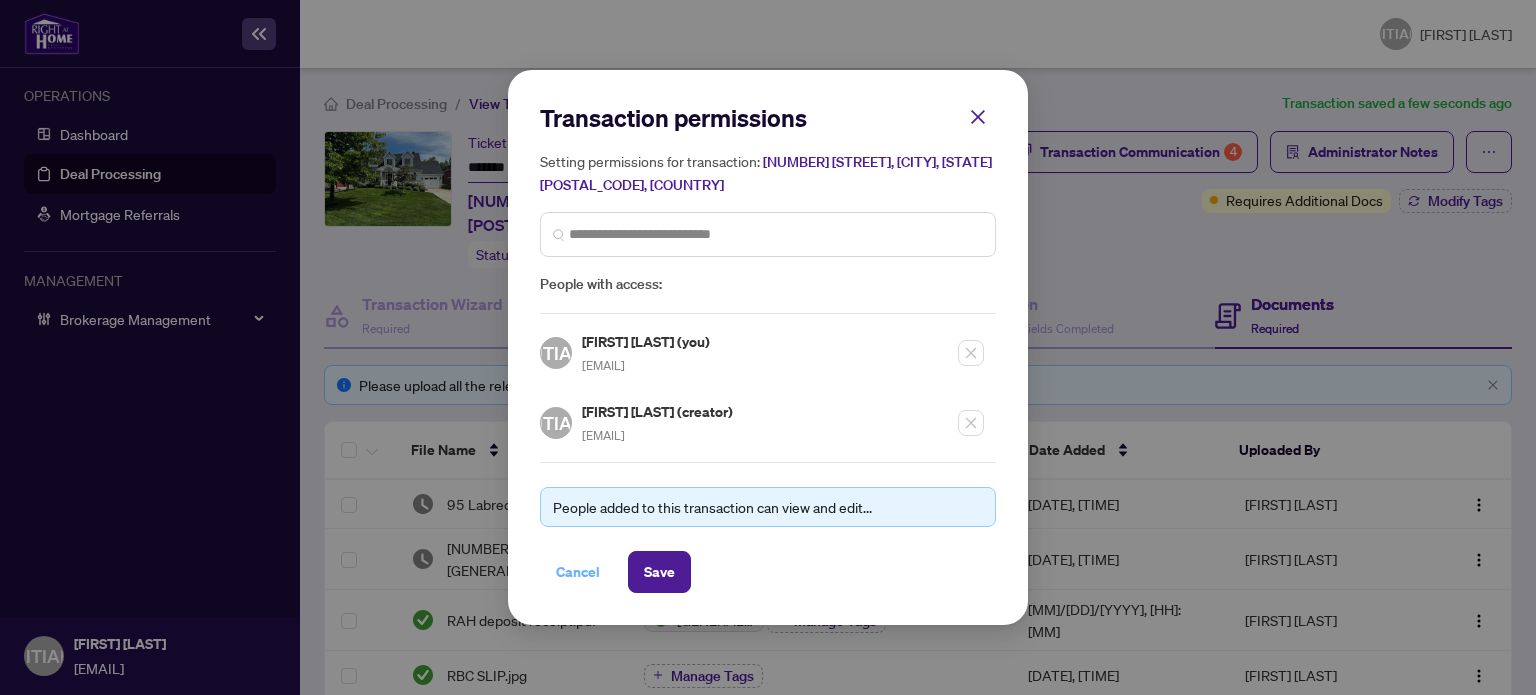 drag, startPoint x: 587, startPoint y: 575, endPoint x: 937, endPoint y: 581, distance: 350.05142 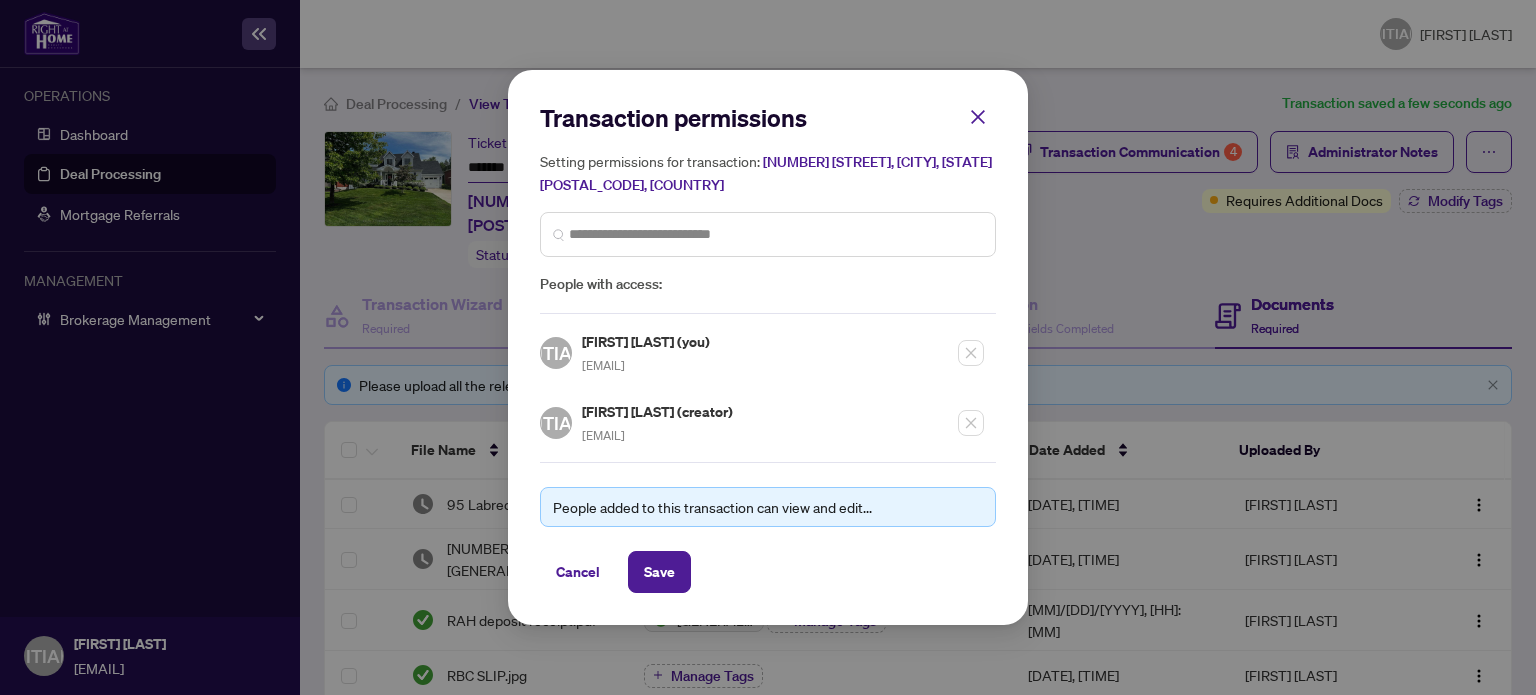 click on "Cancel" at bounding box center (578, 572) 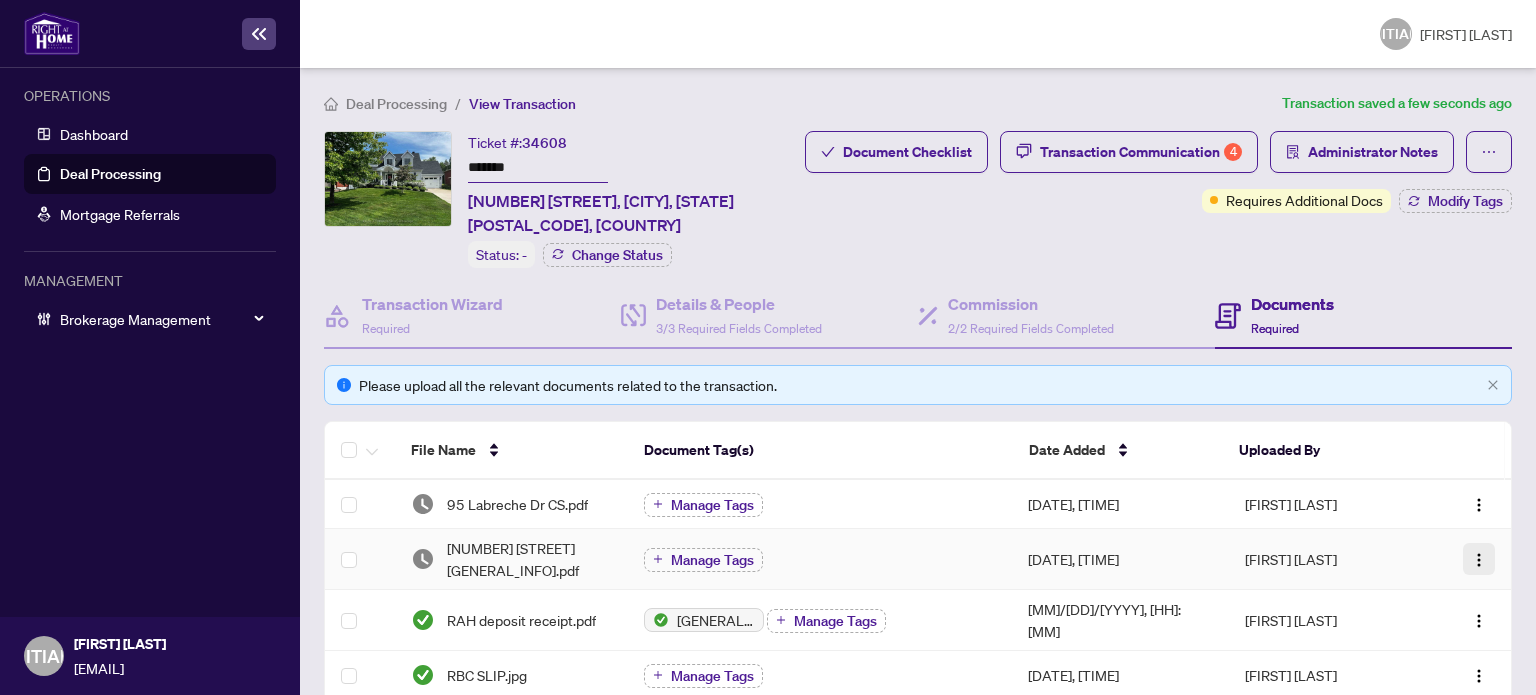 click at bounding box center (1479, 560) 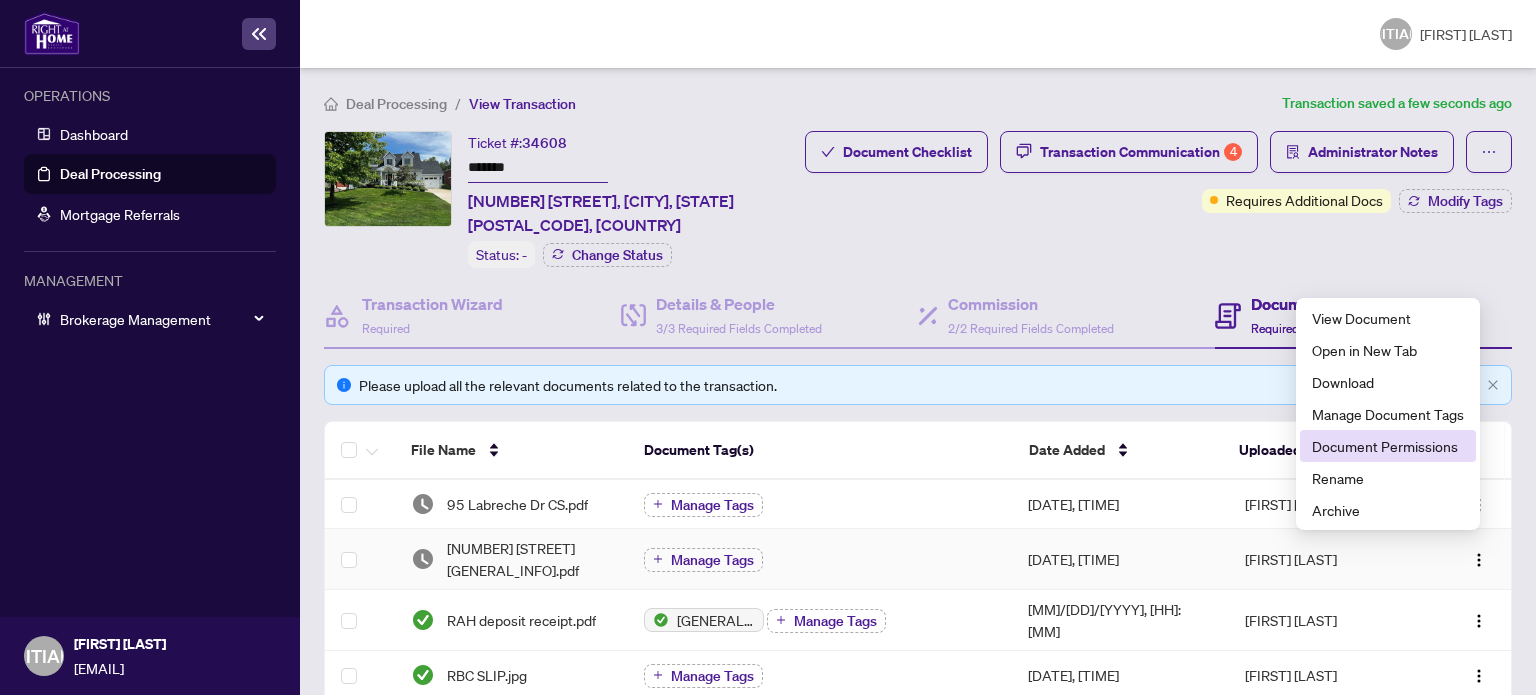 click on "Document Permissions" at bounding box center (1388, 446) 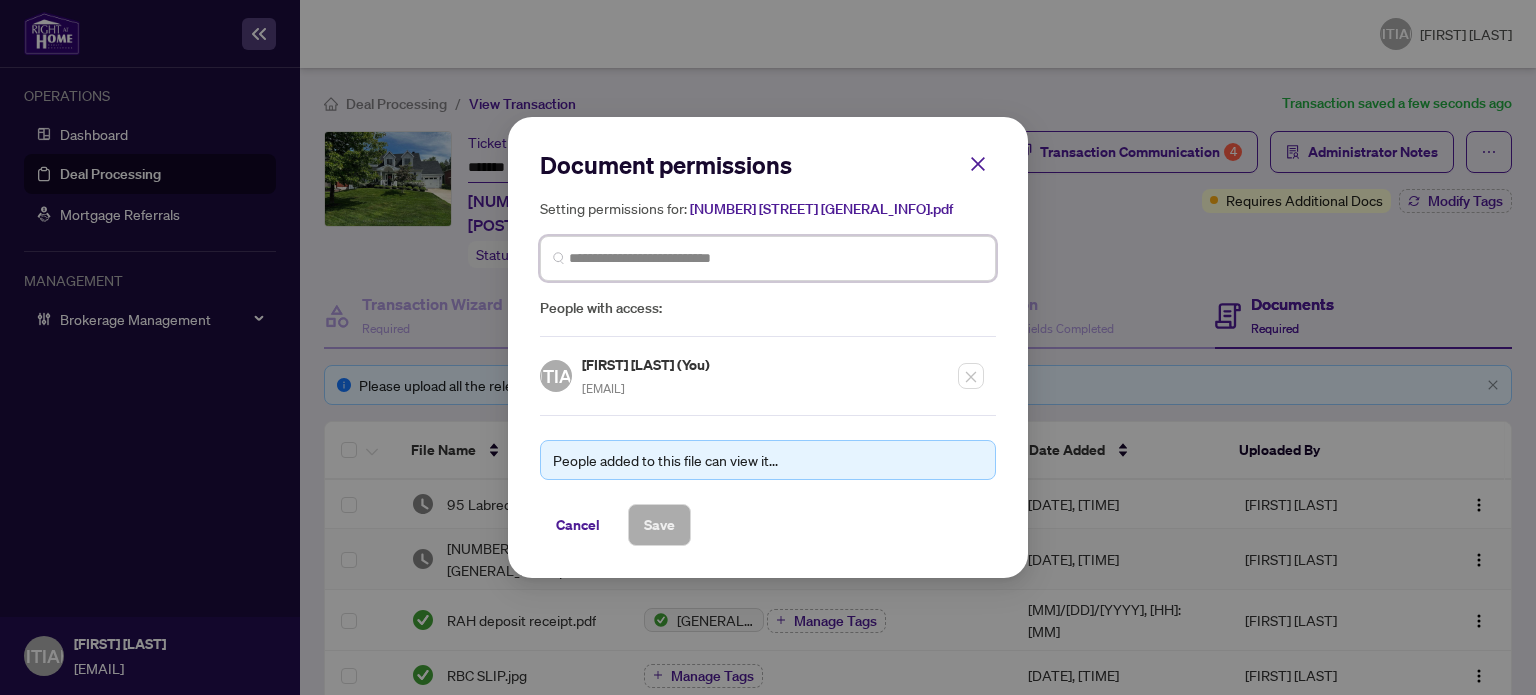 click at bounding box center [776, 258] 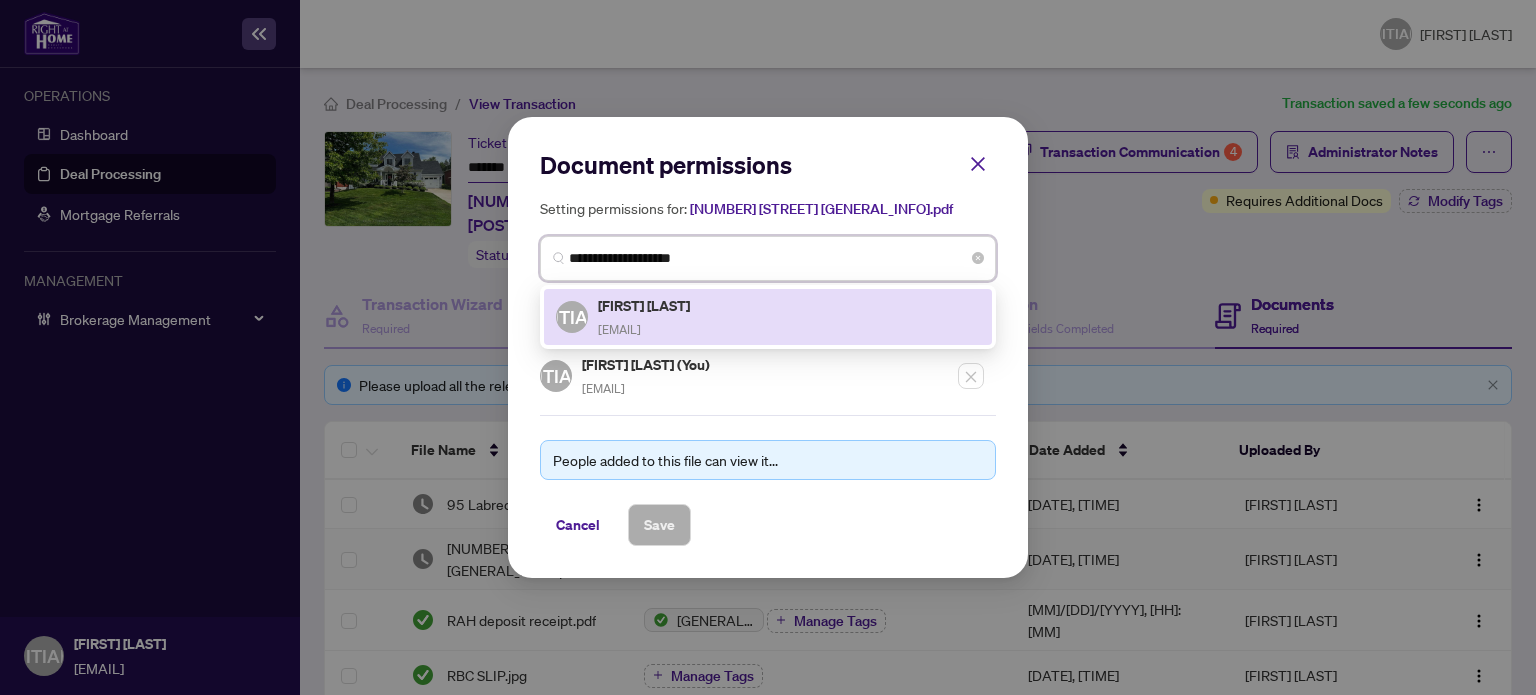 click on "[EMAIL]" at bounding box center (619, 329) 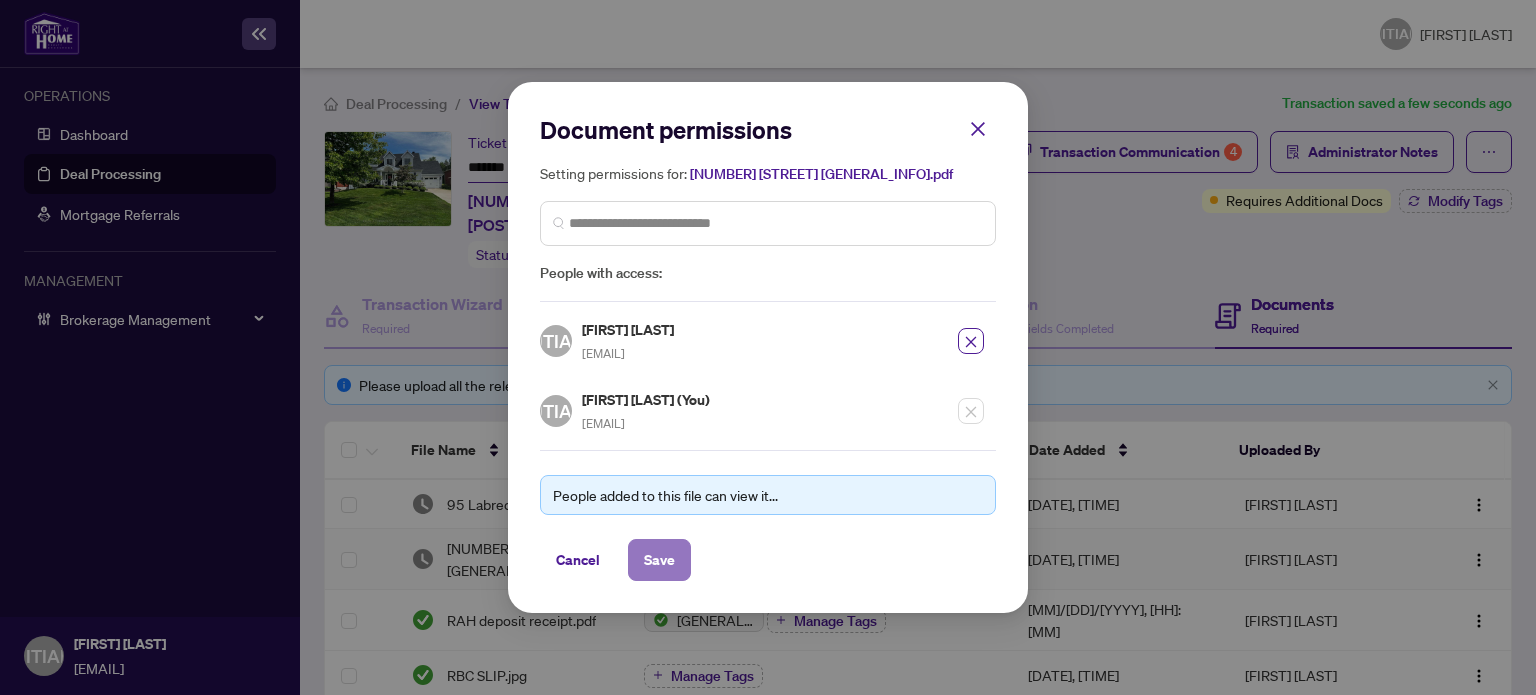 click on "Save" at bounding box center (659, 560) 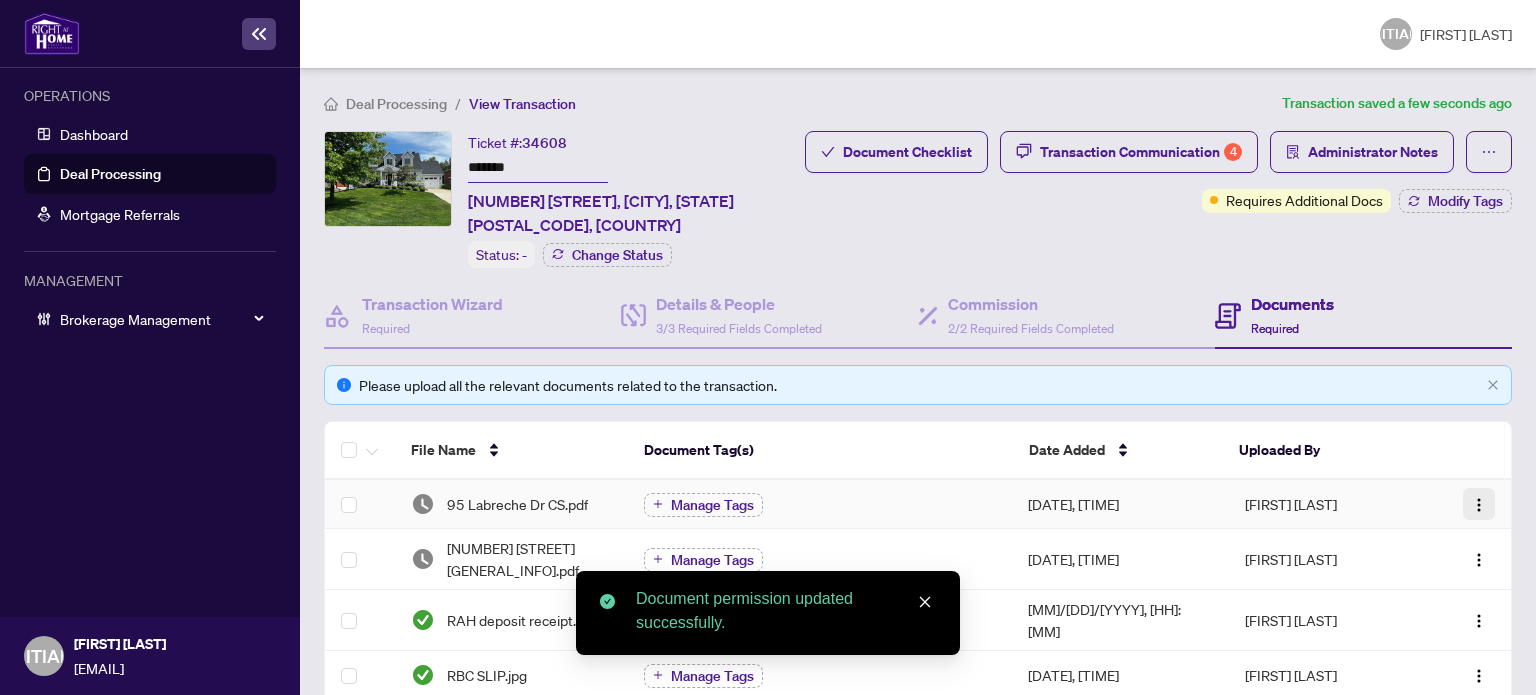 click at bounding box center (1479, 505) 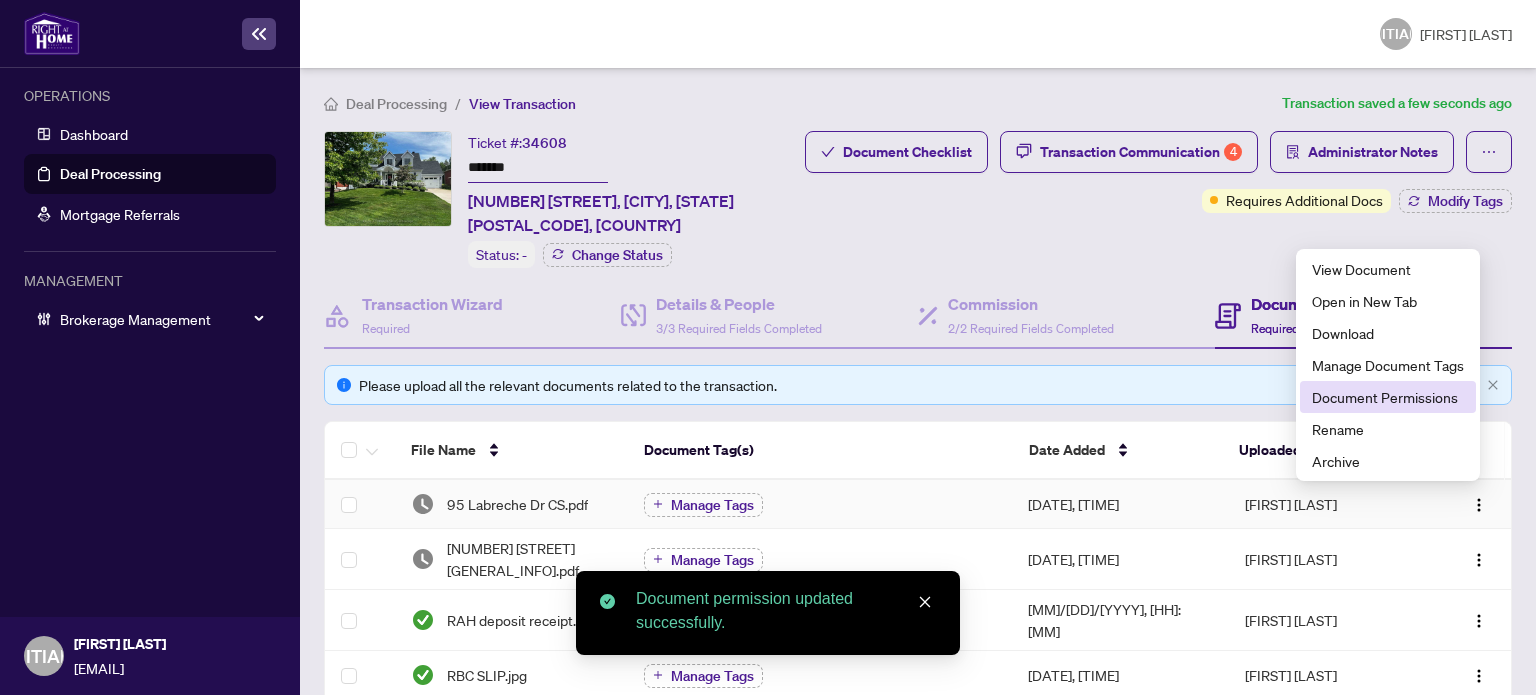 click on "Document Permissions" at bounding box center [1388, 397] 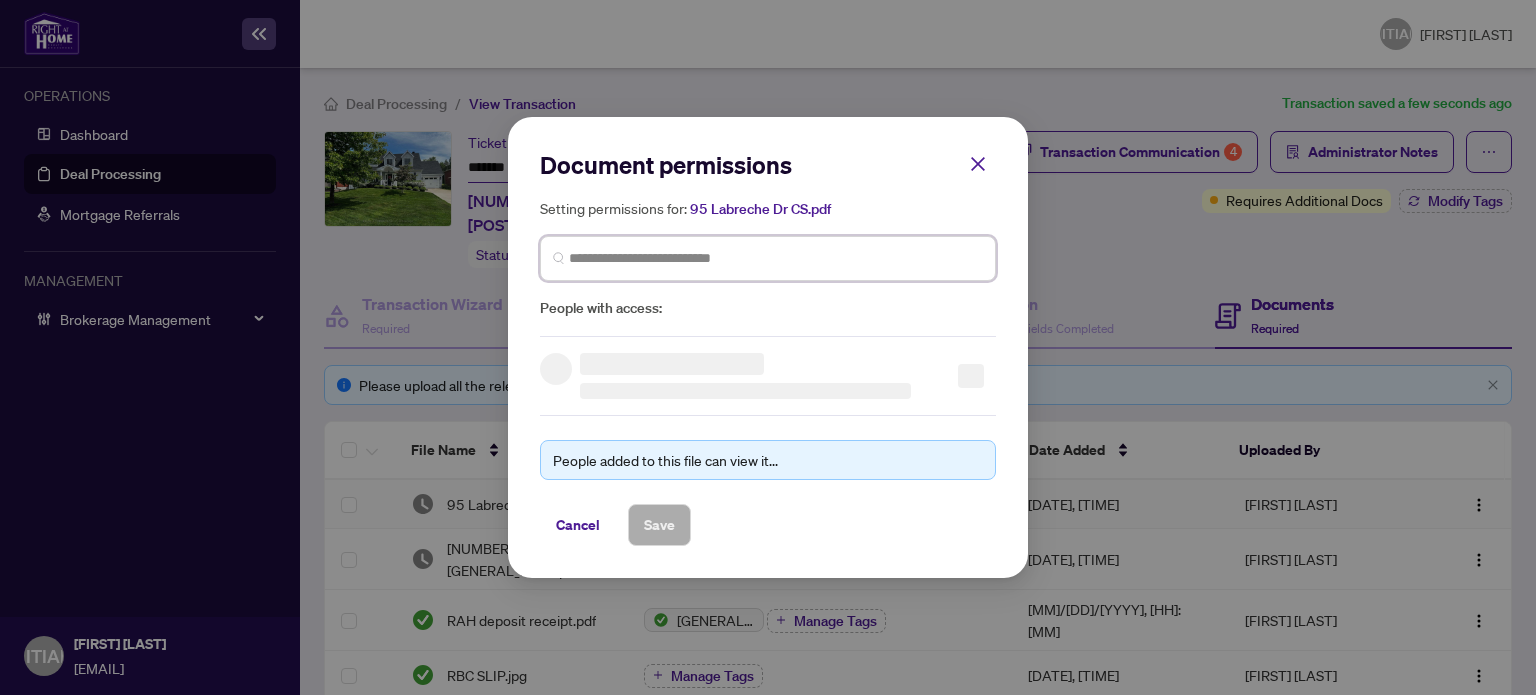 click at bounding box center (0, 0) 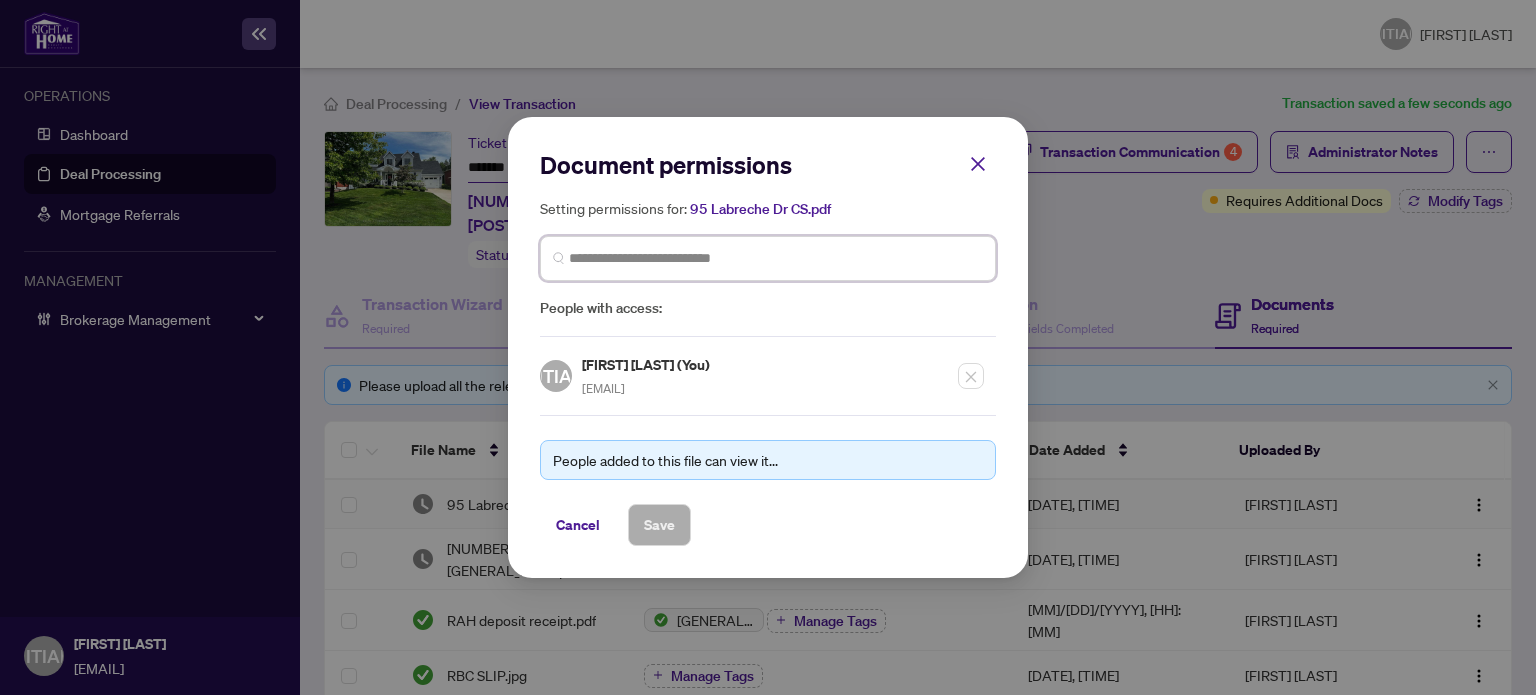 paste on "**********" 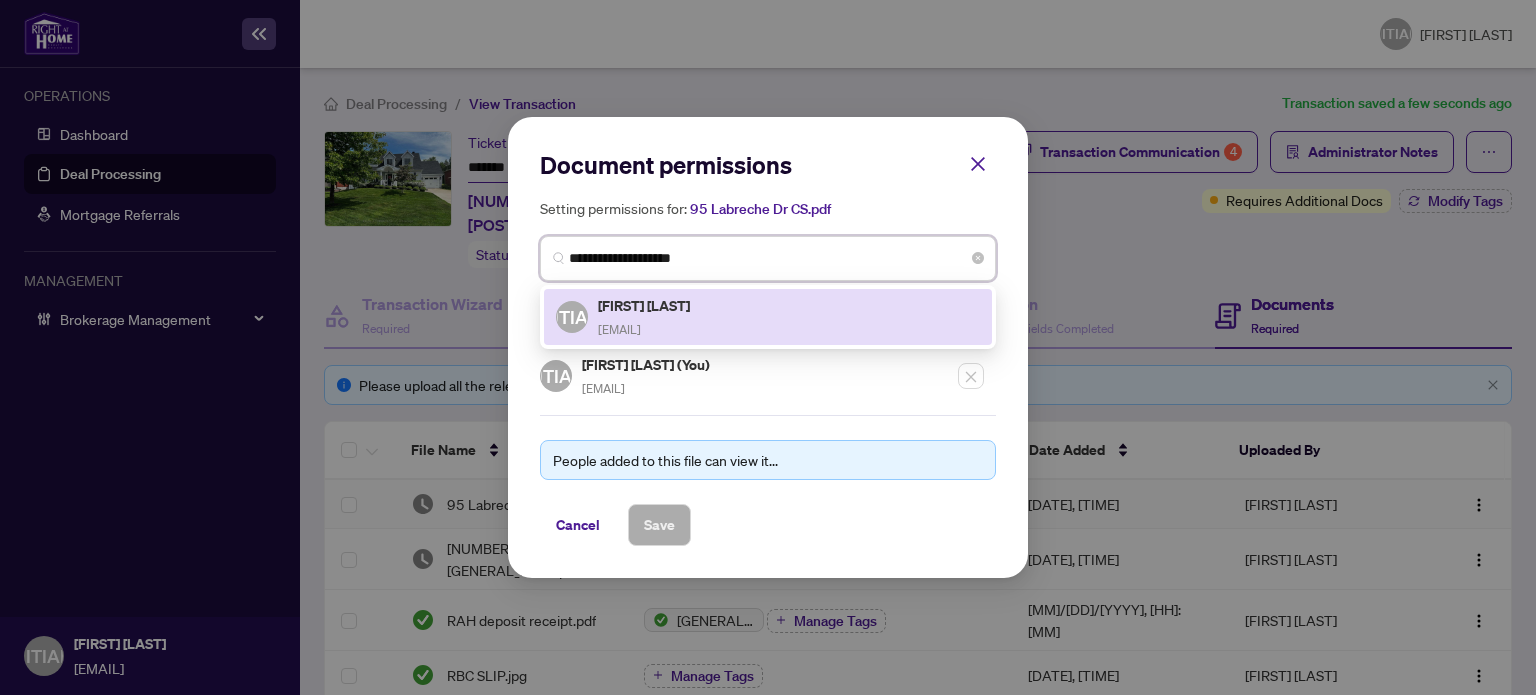 click on "[FIRST] [LAST]" at bounding box center [645, 305] 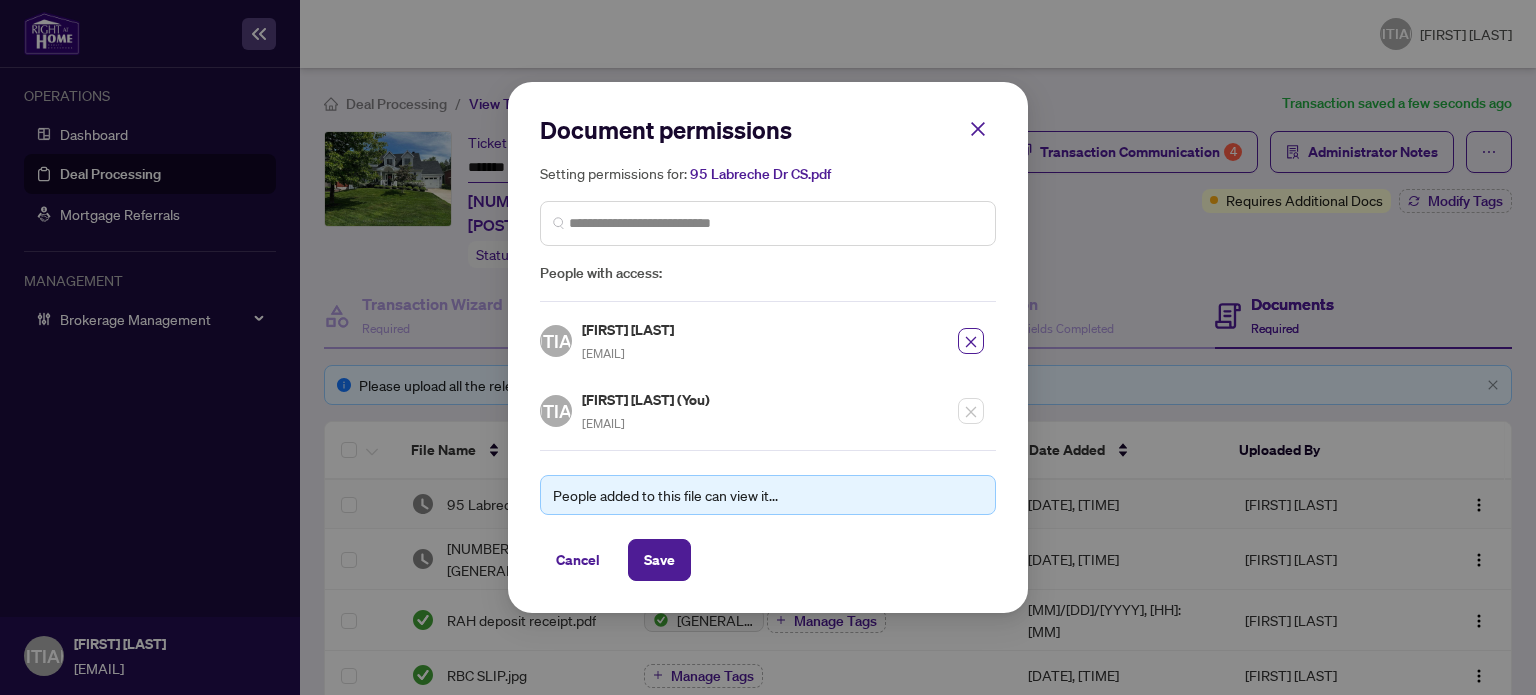 drag, startPoint x: 664, startPoint y: 516, endPoint x: 657, endPoint y: 536, distance: 21.189621 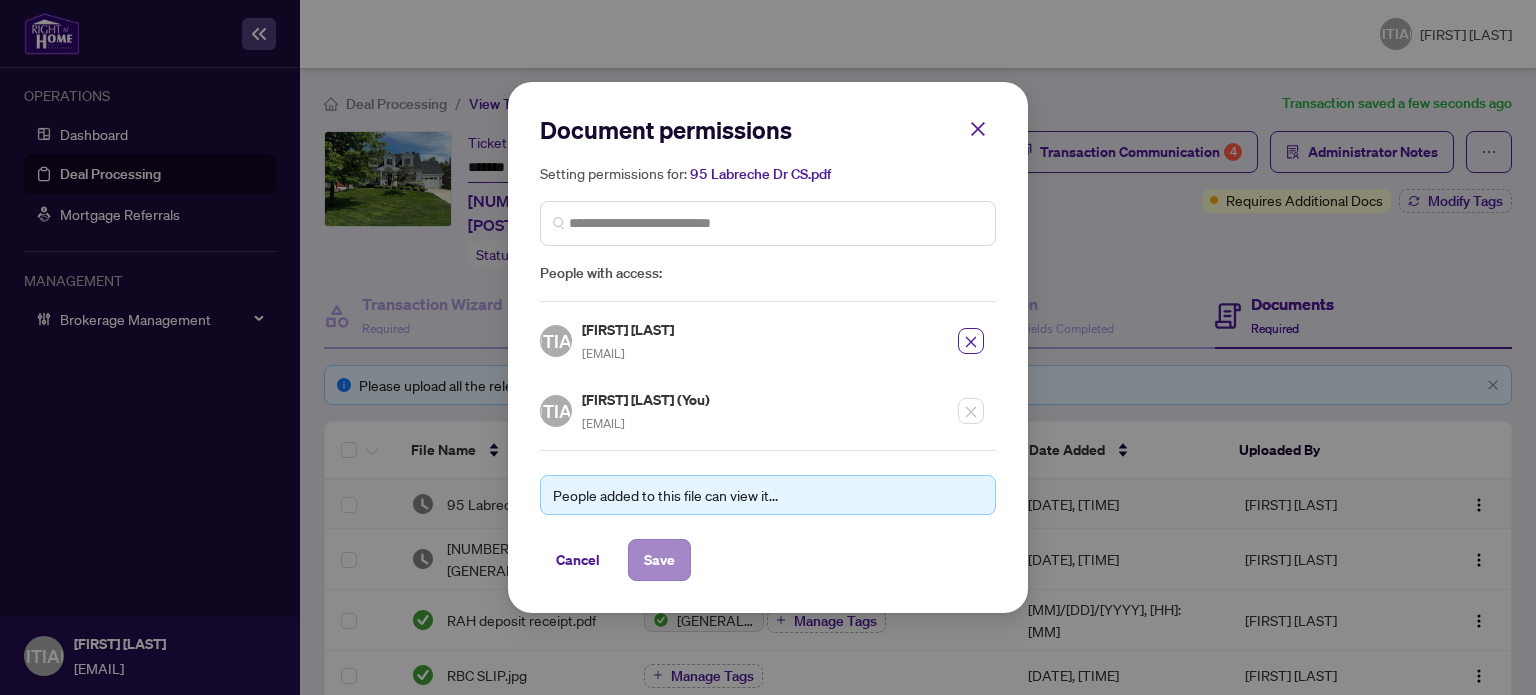 click on "People added to this file can view it... Cancel Save" at bounding box center (0, 0) 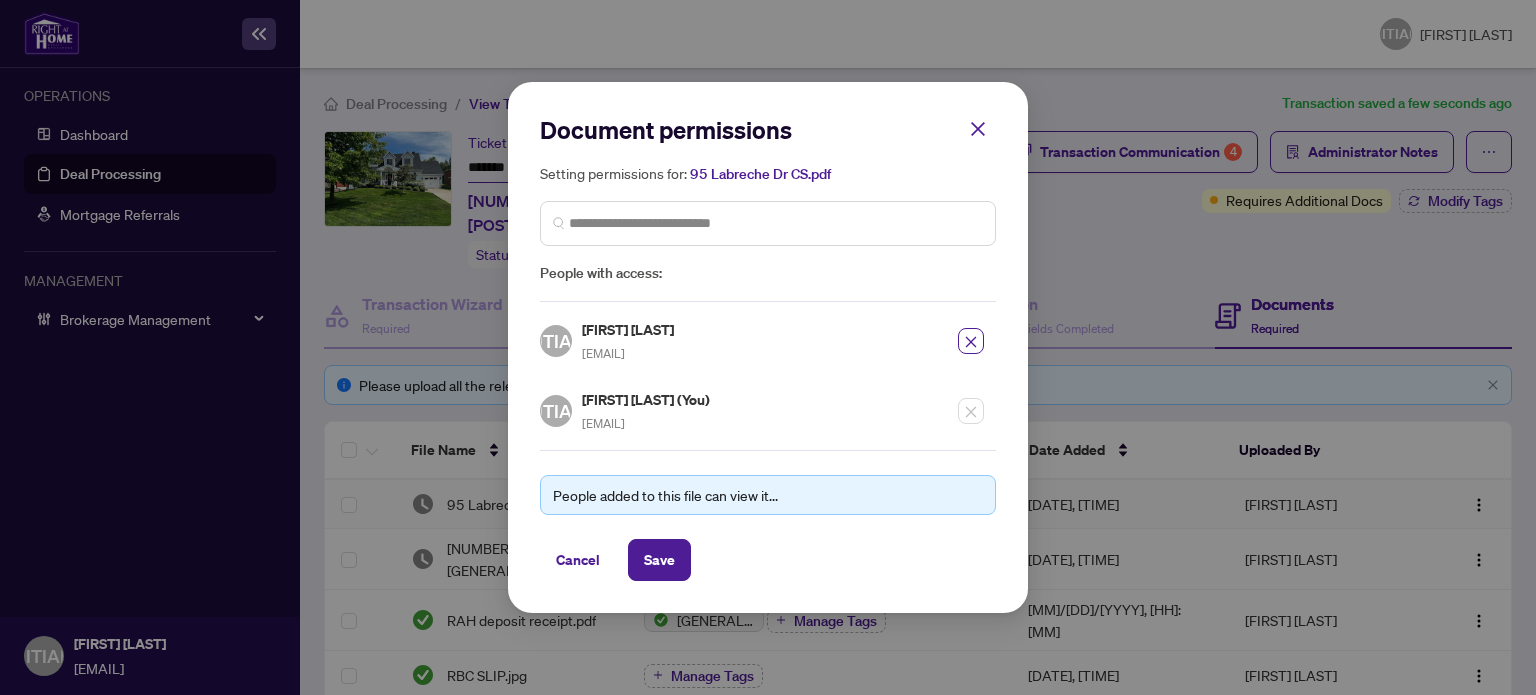 drag, startPoint x: 656, startPoint y: 558, endPoint x: 1130, endPoint y: 579, distance: 474.46497 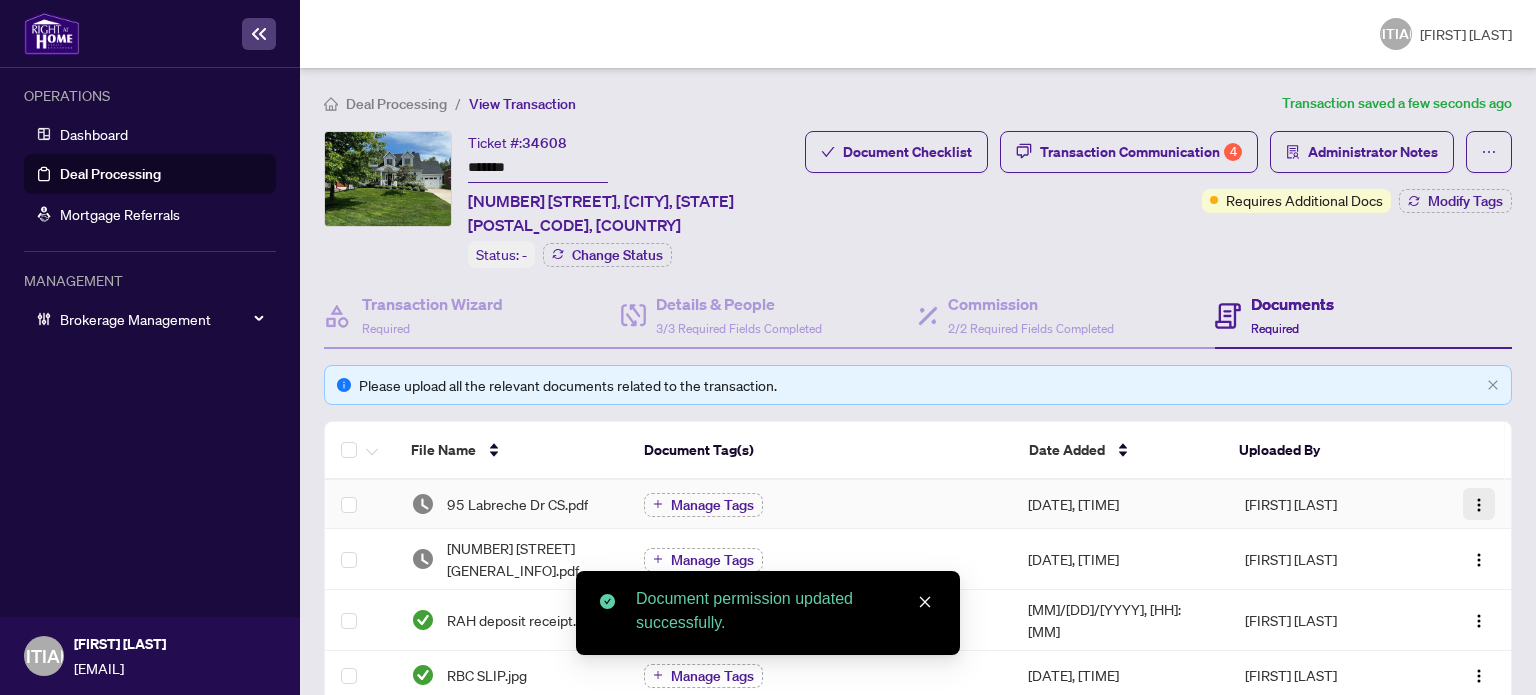 click at bounding box center (1479, 505) 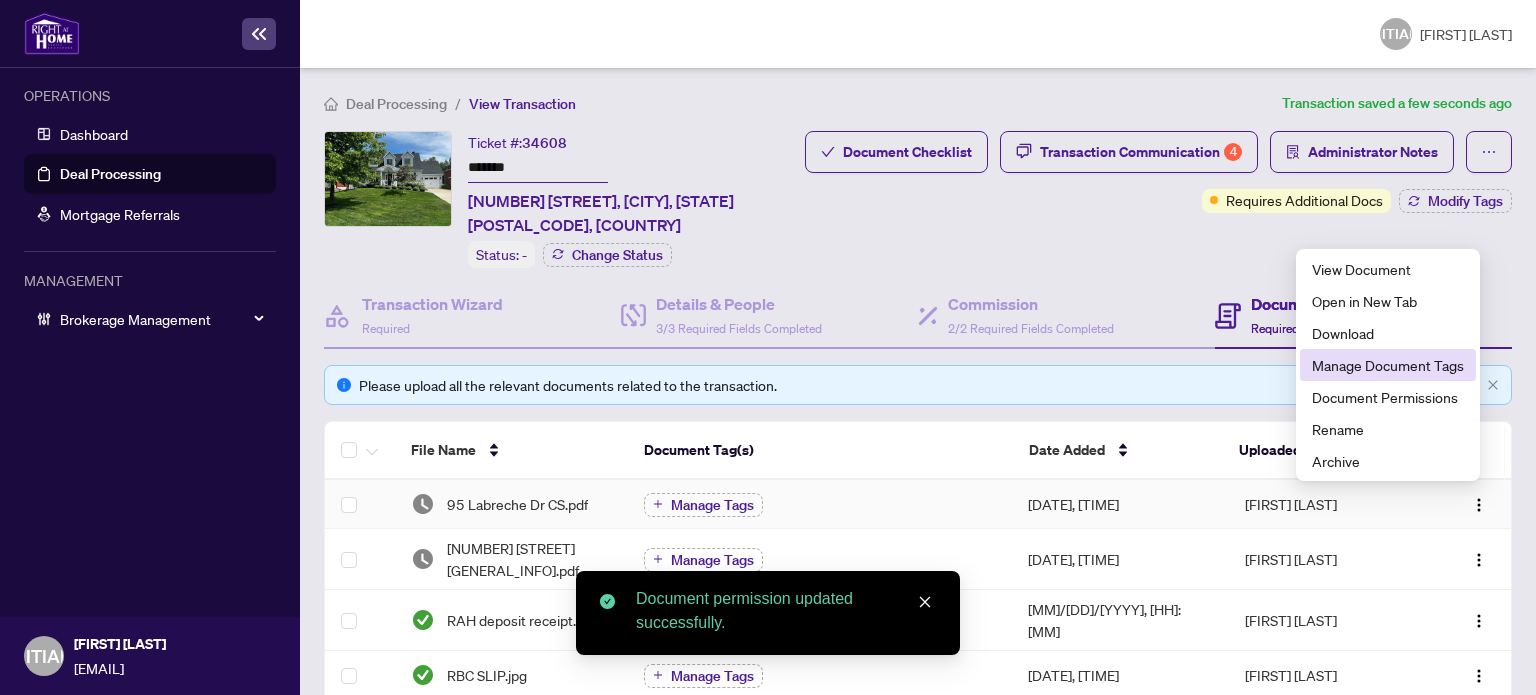 click on "Manage Document Tags" at bounding box center [1388, 365] 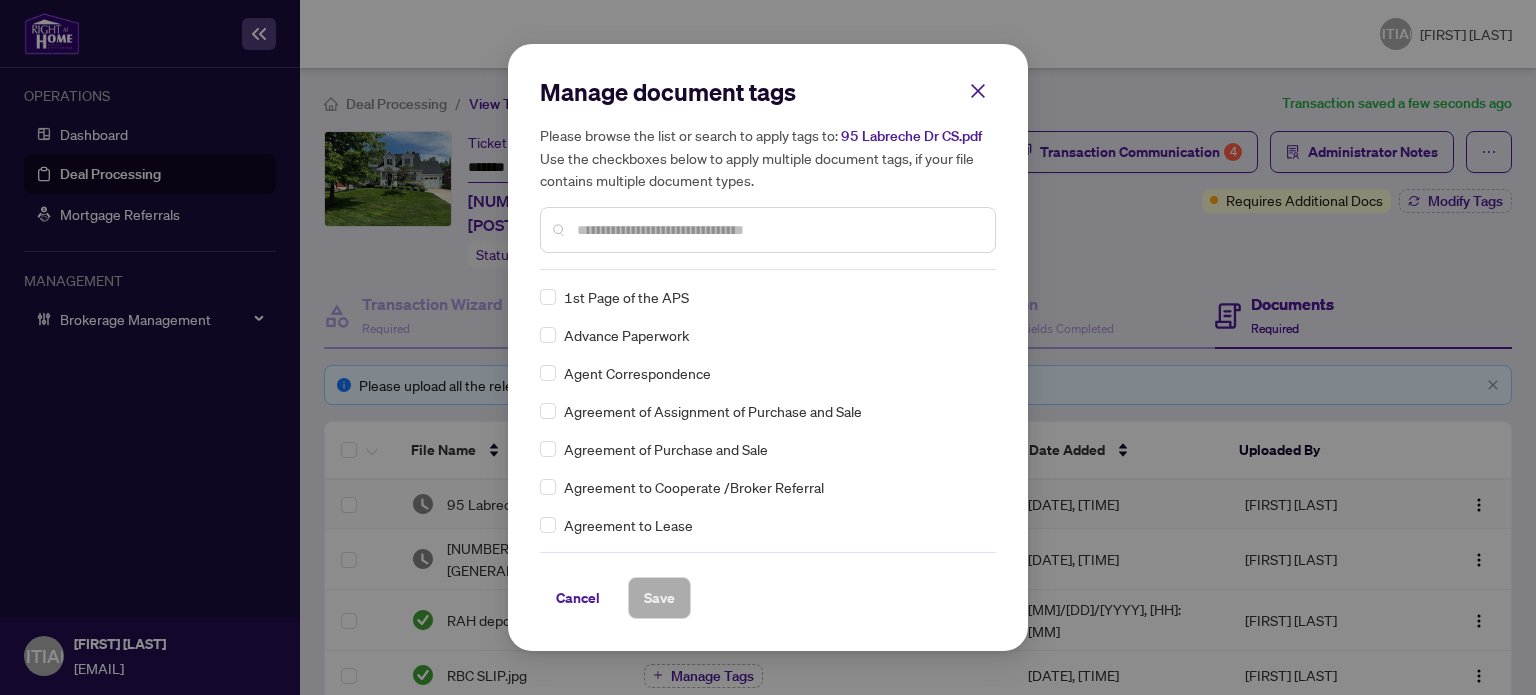 click at bounding box center [778, 230] 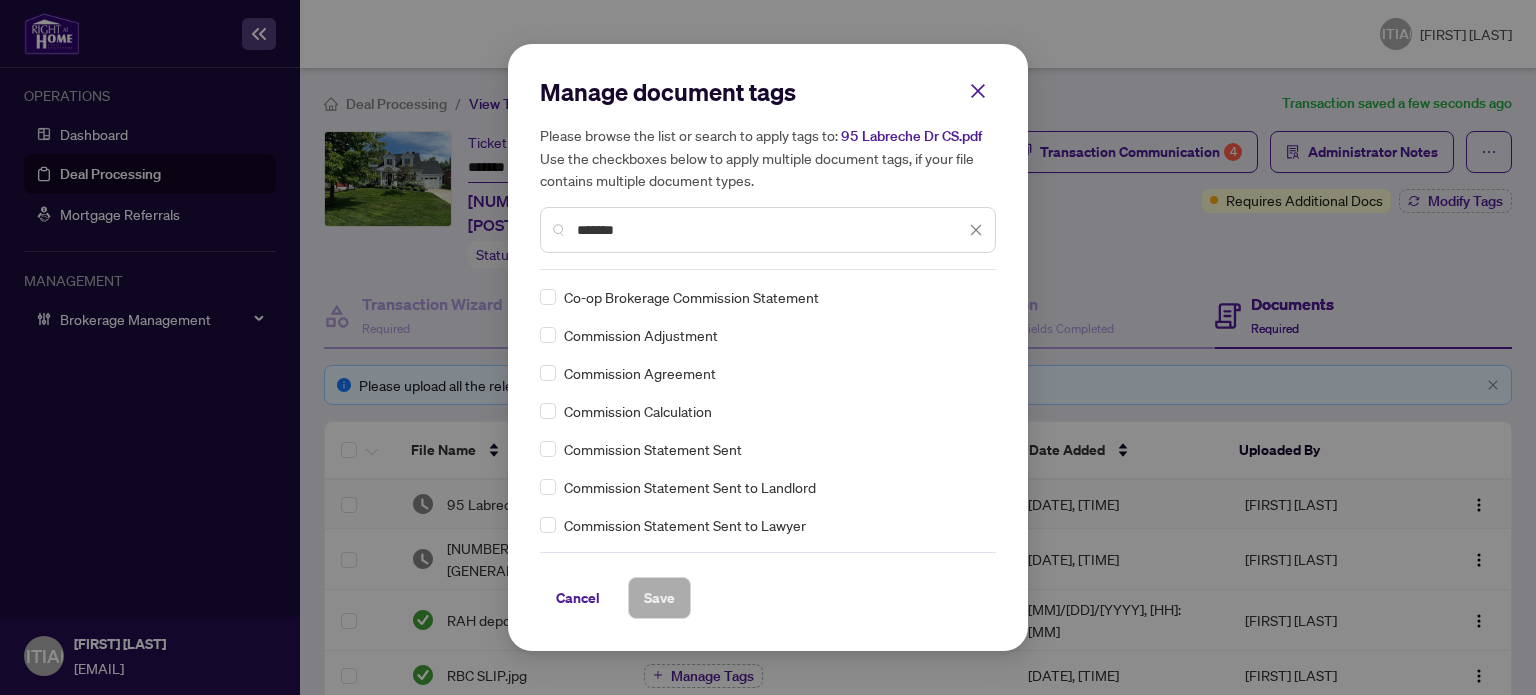 type on "*******" 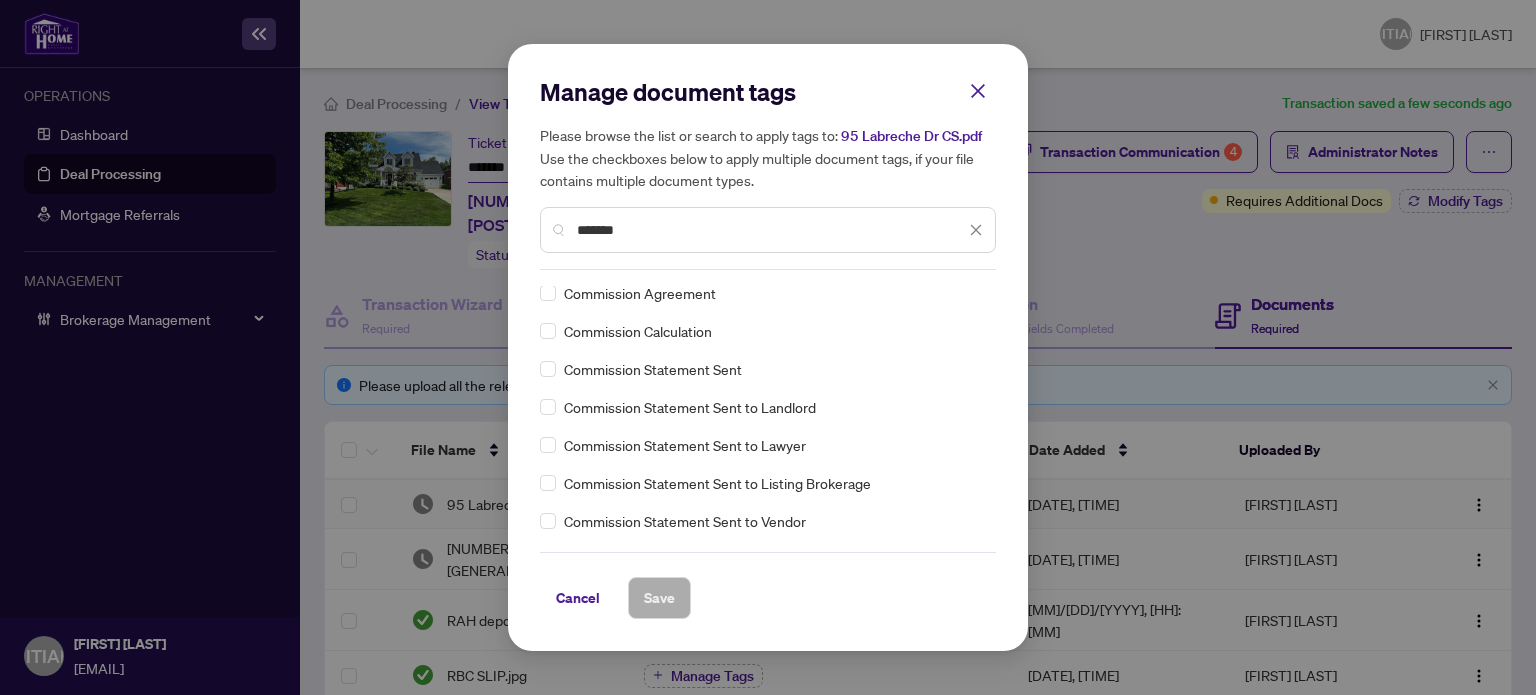 scroll, scrollTop: 82, scrollLeft: 0, axis: vertical 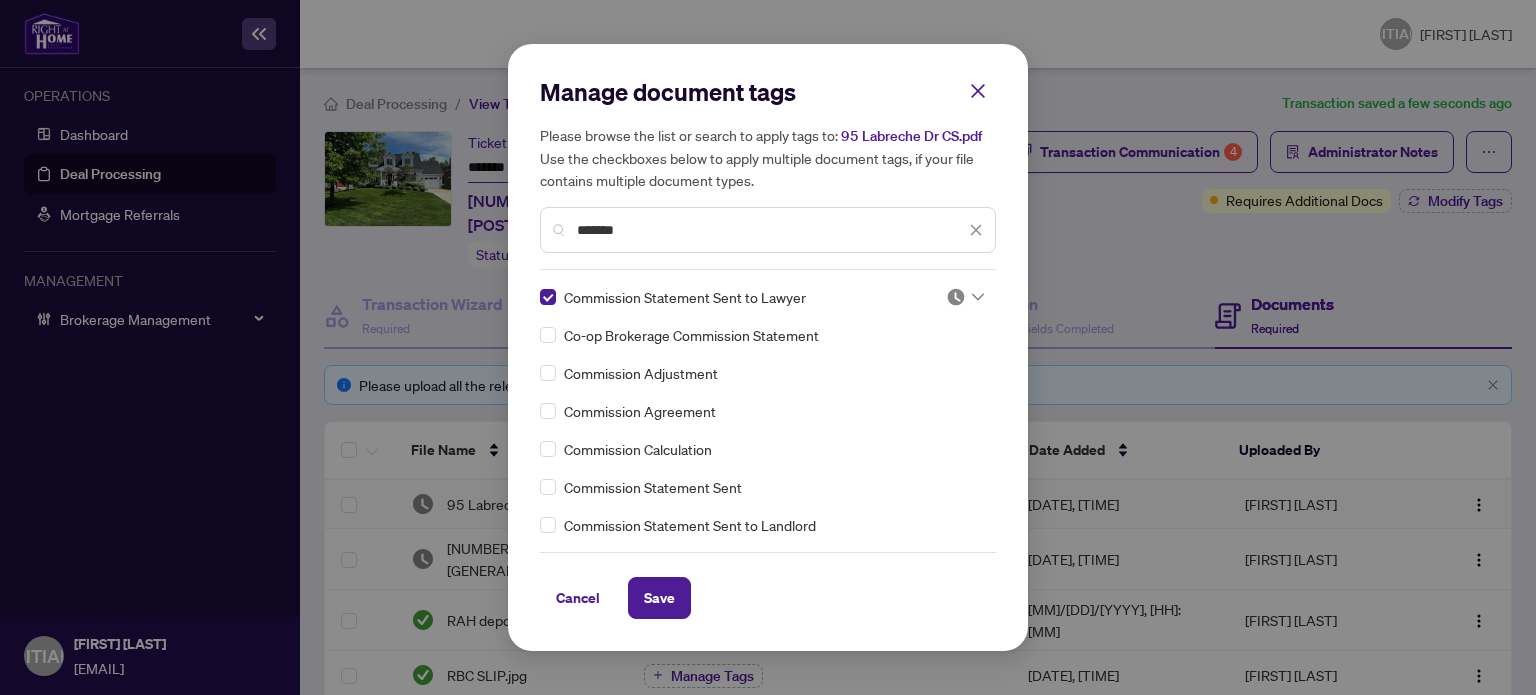 click at bounding box center [956, 297] 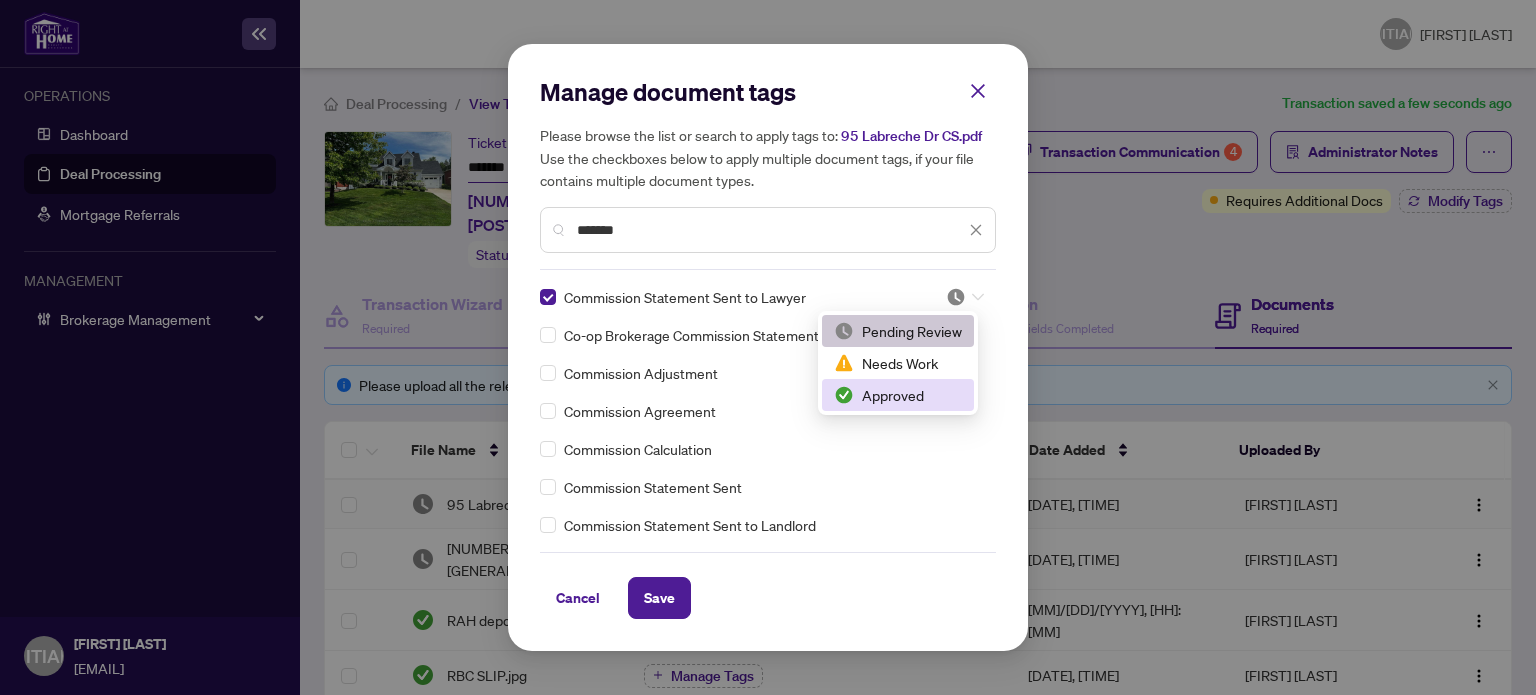 click on "Approved" at bounding box center (898, 395) 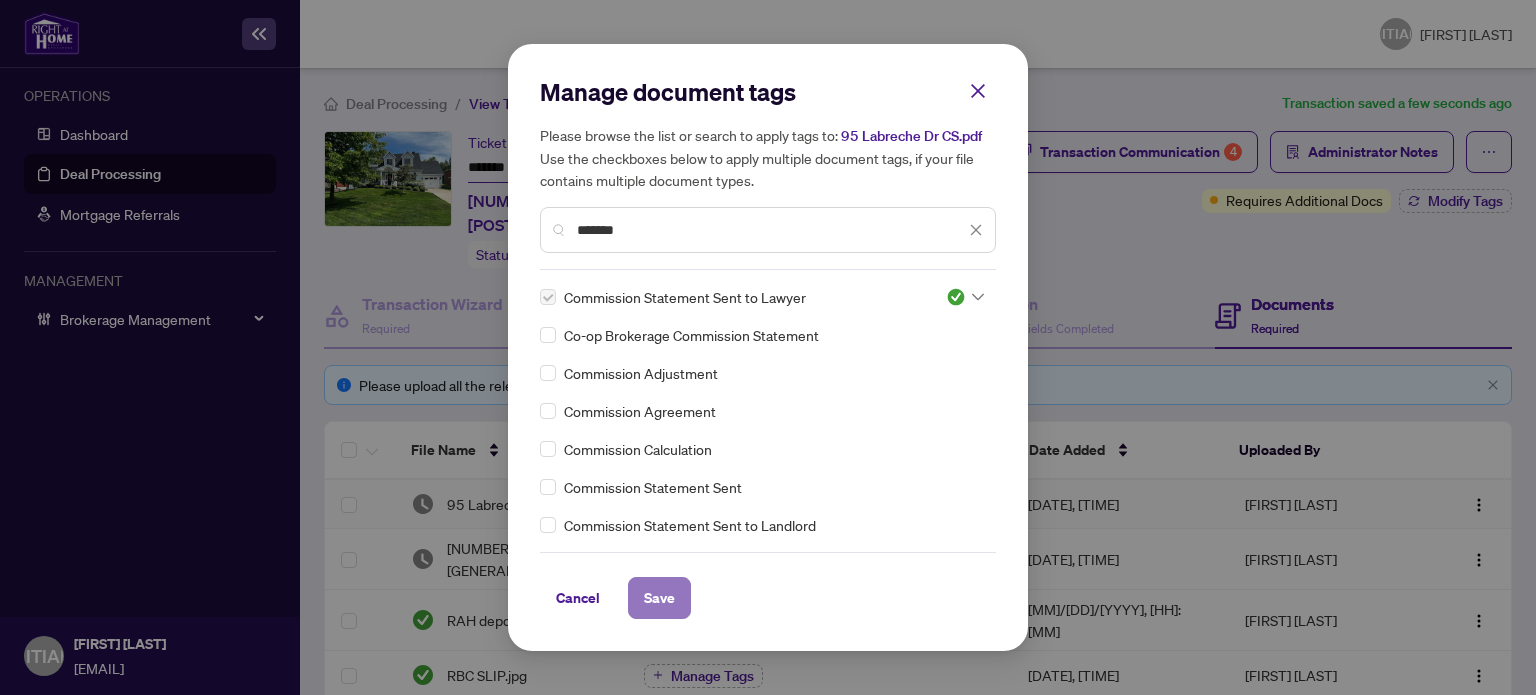click on "Save" at bounding box center [0, 0] 